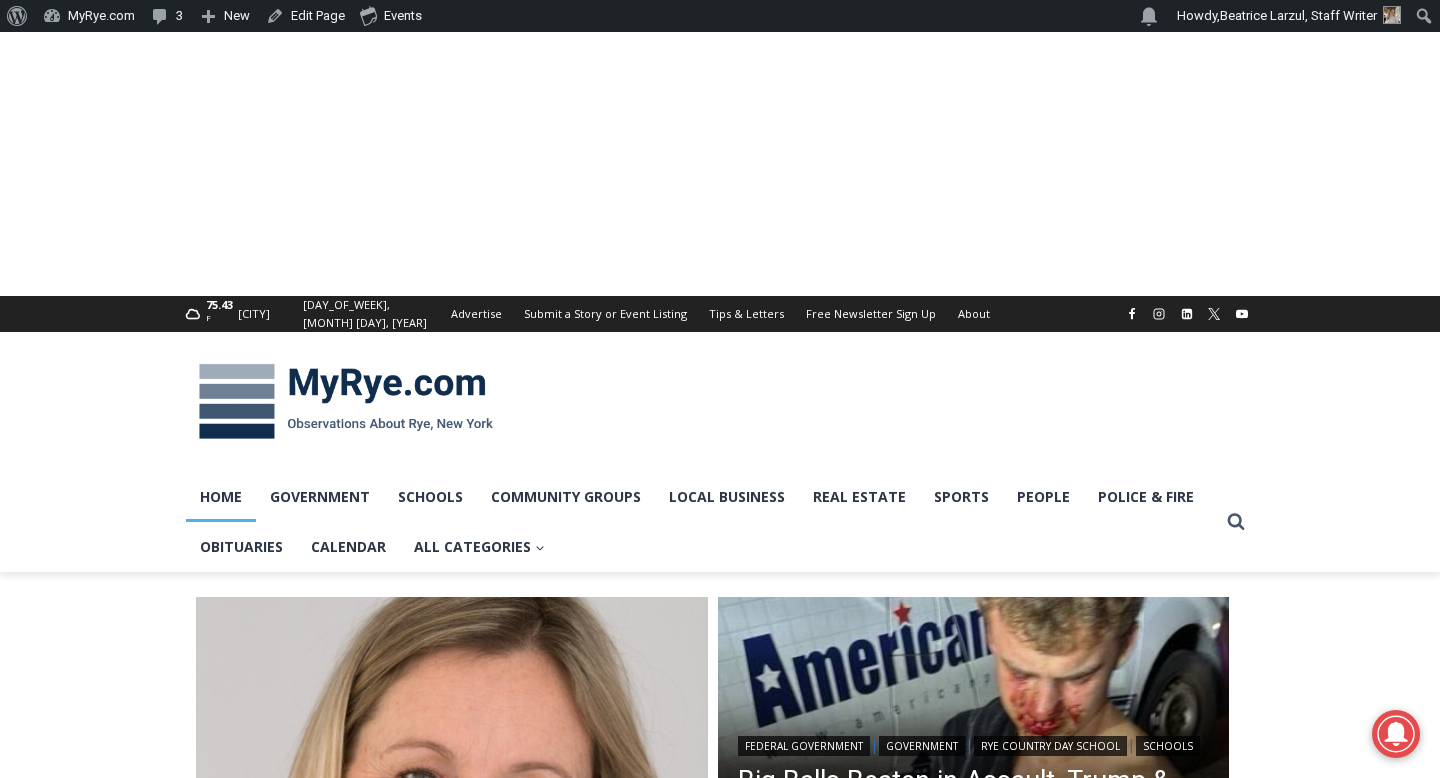 scroll, scrollTop: 0, scrollLeft: 0, axis: both 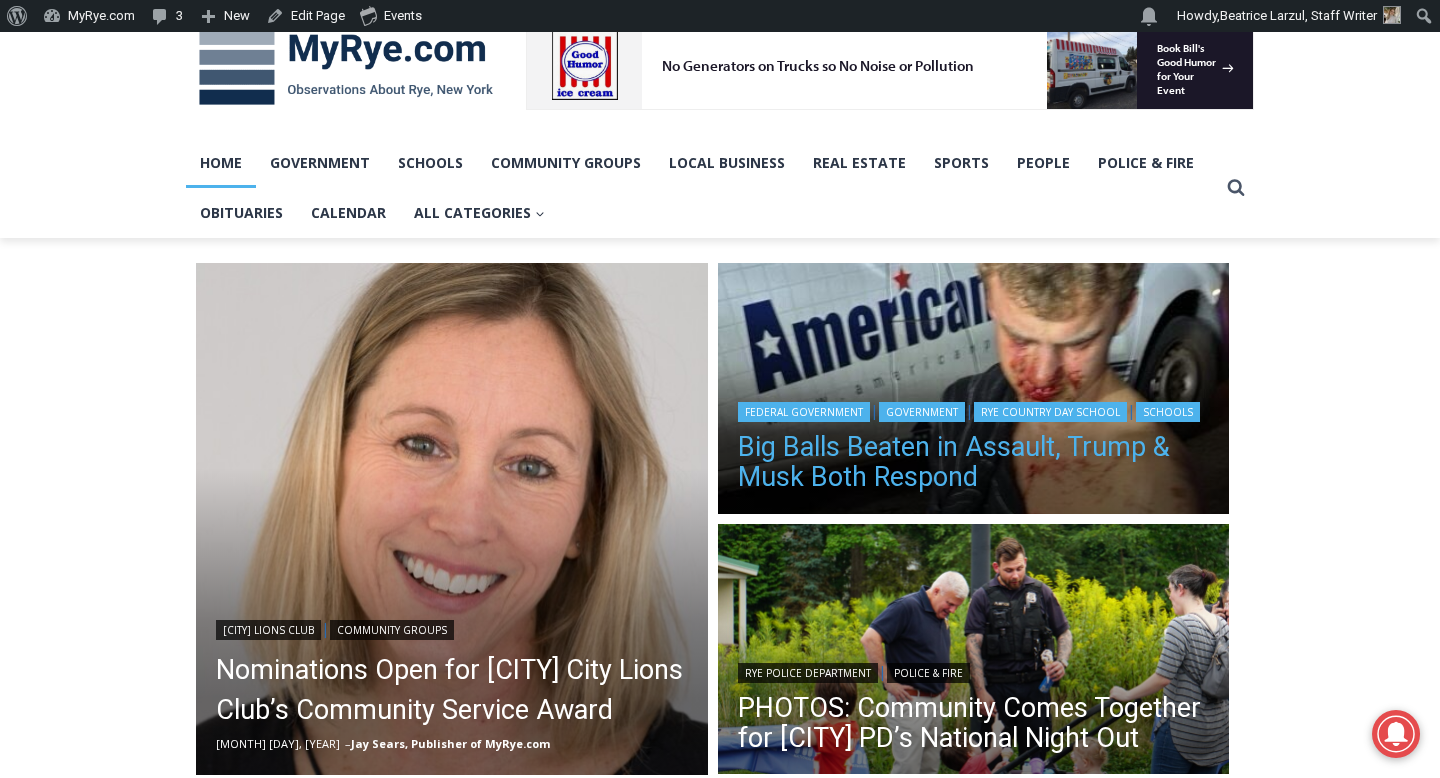 click on "Big Balls Beaten in Assault, Trump & Musk Both Respond" at bounding box center [974, 462] 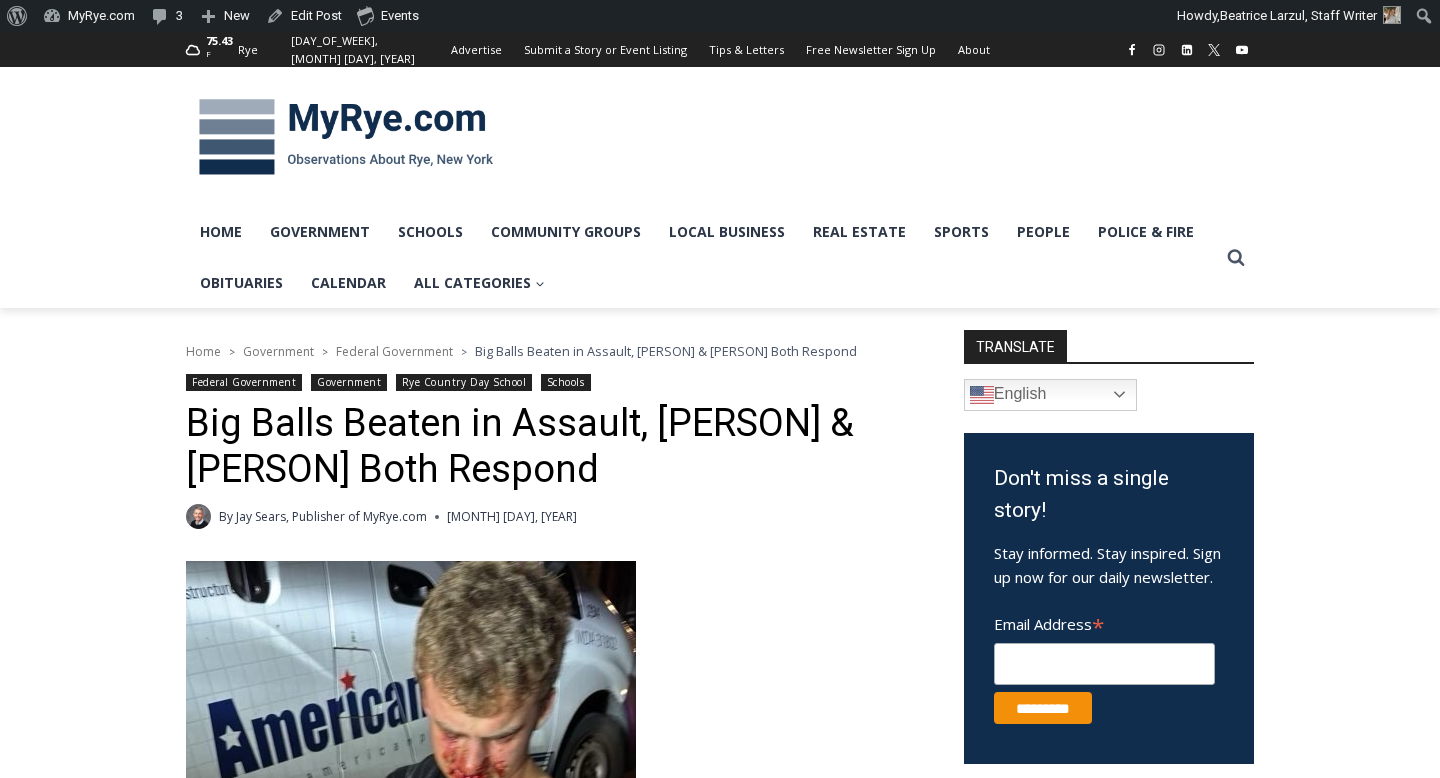 scroll, scrollTop: 0, scrollLeft: 0, axis: both 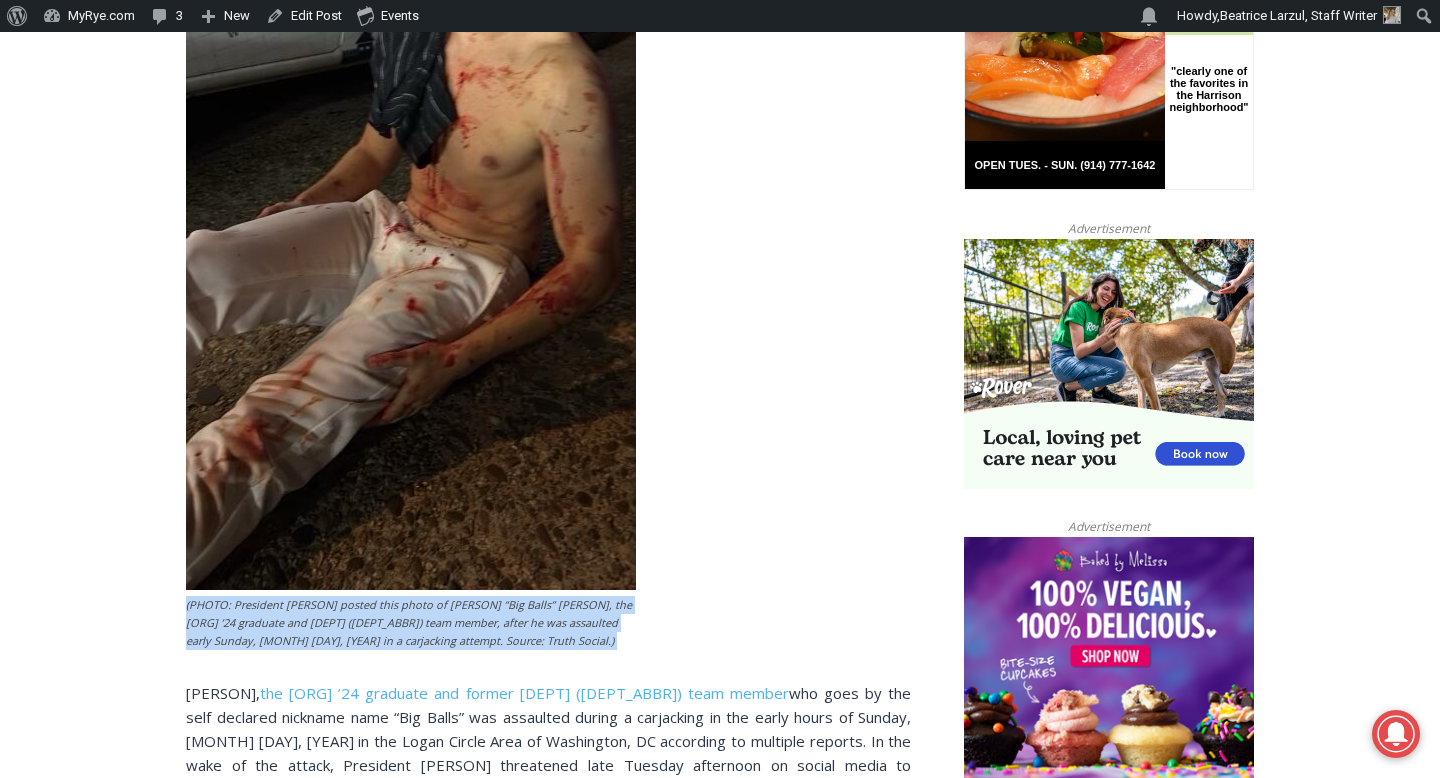 drag, startPoint x: 178, startPoint y: 596, endPoint x: 178, endPoint y: 666, distance: 70 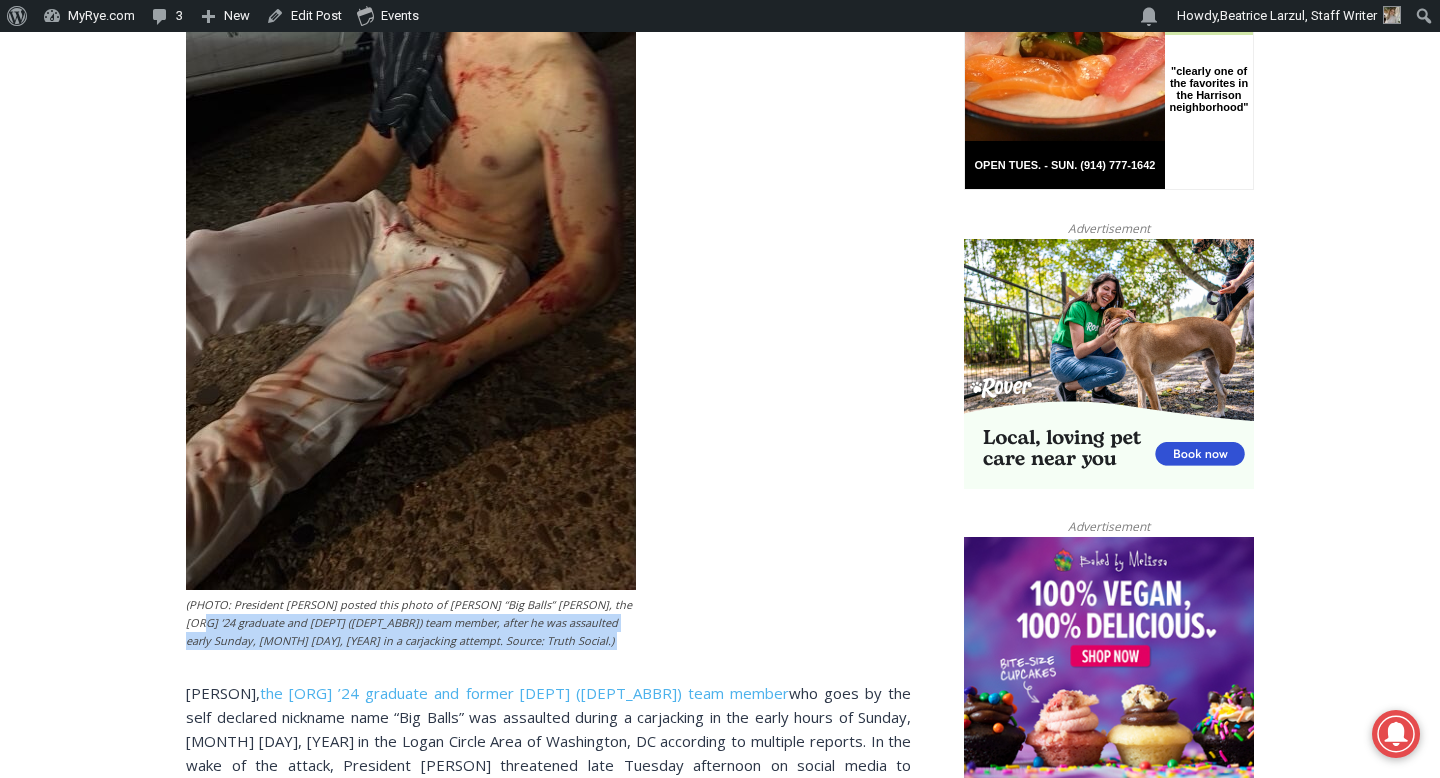 drag, startPoint x: 178, startPoint y: 666, endPoint x: 173, endPoint y: 610, distance: 56.22277 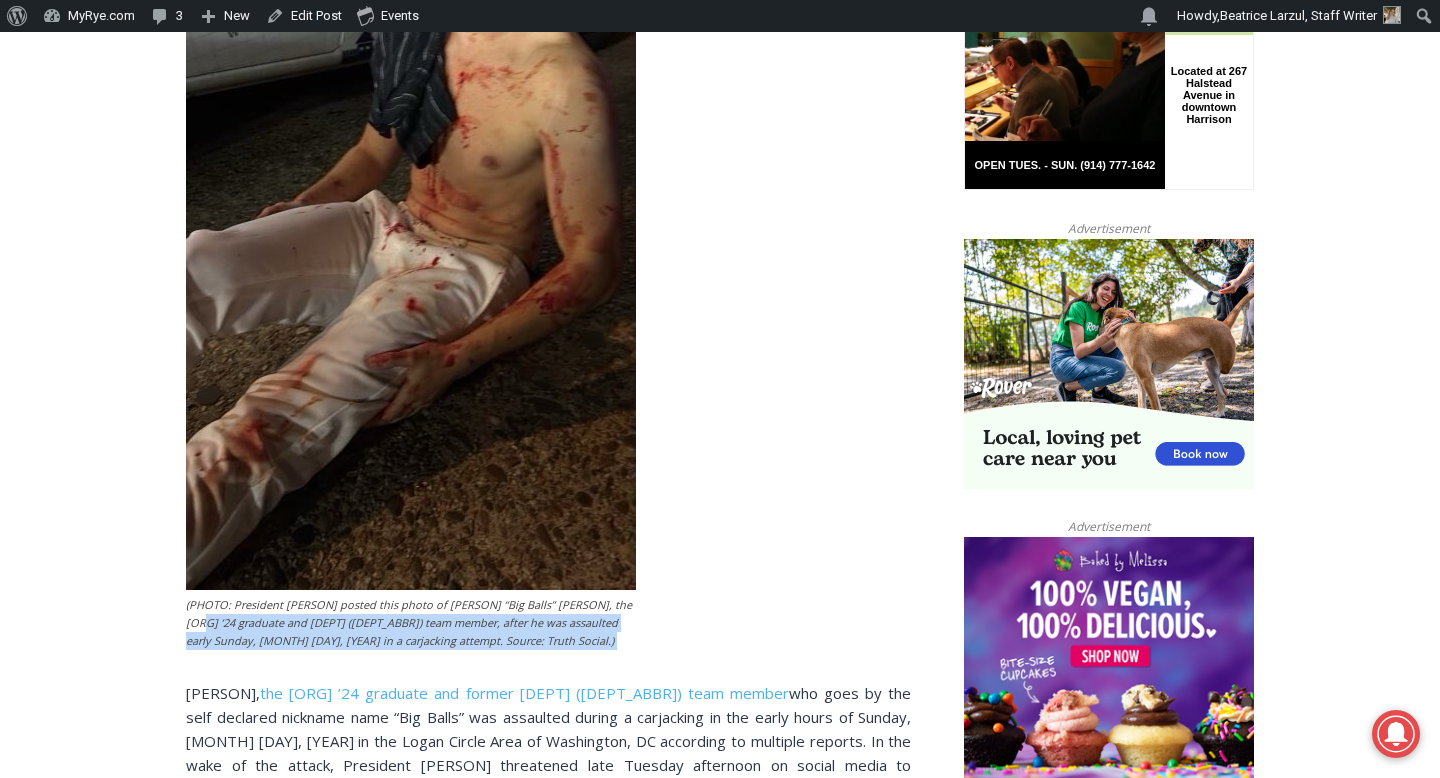 click on "Home   >   Government   >   Federal Government   >   Big Balls Beaten in Assault, Trump & Musk Both Respond
Federal Government   Government   Rye Country Day School   Schools
Big Balls Beaten in Assault, Trump & Musk Both Respond
By Jay Sears, Publisher of MyRye.com
August 5, 2025 August 5, 2025
(PHOTO: President Donald Trump posted this photo of Edward “Big Balls” Coristine, the Rye Country Day School ’24 graduate and Department of Government Efficiency (DOGE) team member, after he was assaulted early Sunday, August 3, 2025 in a carjacking attempt. Source: Truth Social.)
Edward Coristine,  the Rye Country Day School ’24 graduate and former Department of Government Efficiency (DOGE) team member
Just before Trump posted, United States attorney for the District of Columbia and former Westchester District Attorney Jeanine Pirro posted a video message referring to the incident (see the video below)." at bounding box center [720, 2942] 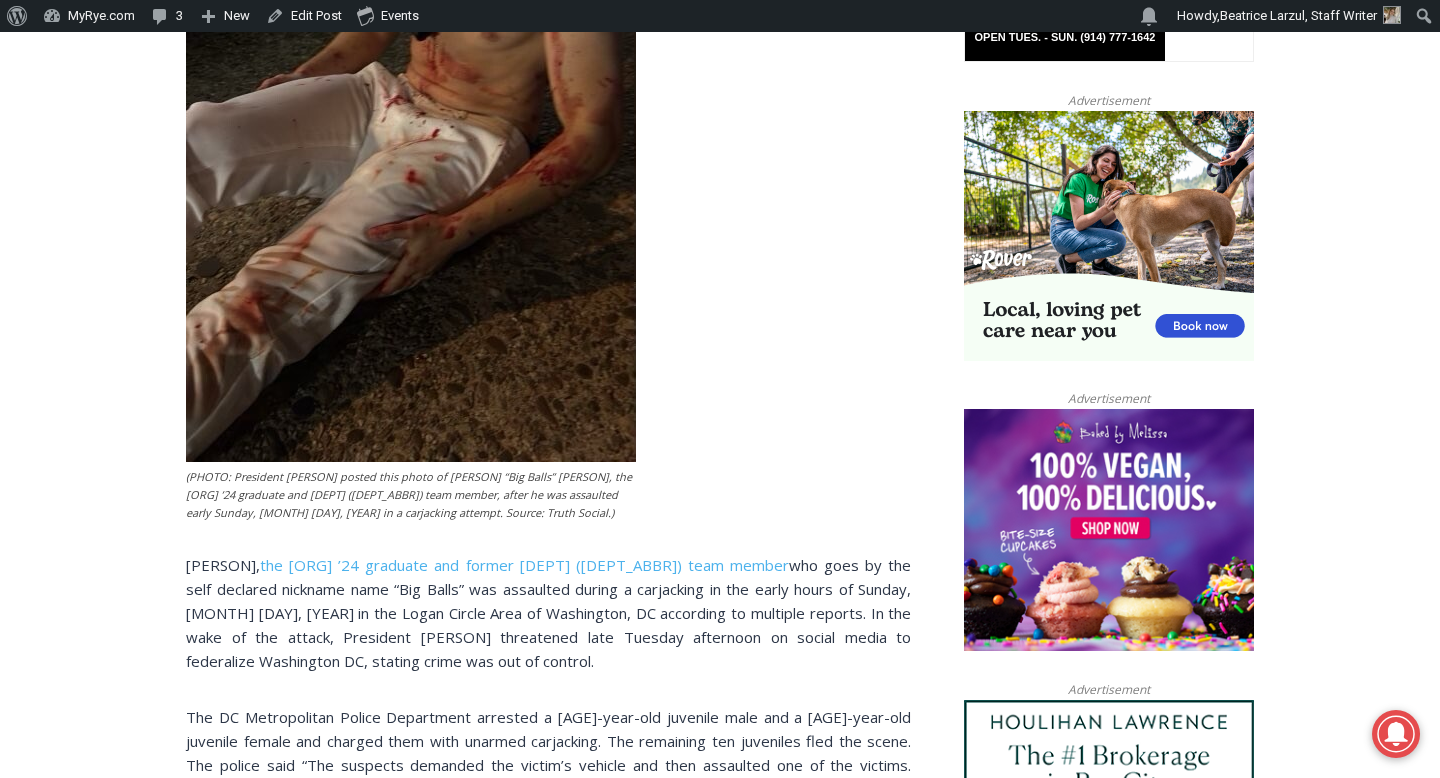 scroll, scrollTop: 1373, scrollLeft: 0, axis: vertical 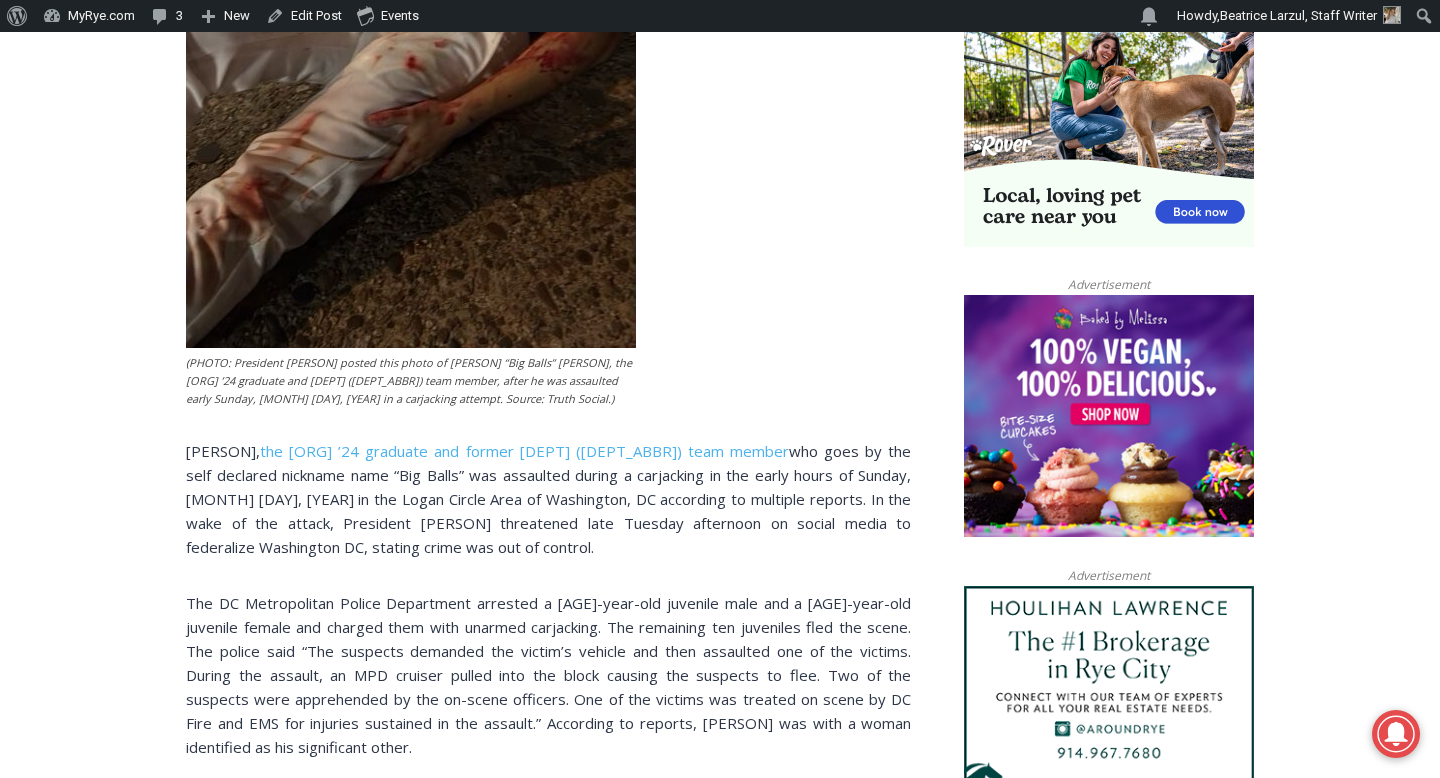 drag, startPoint x: 169, startPoint y: 599, endPoint x: 170, endPoint y: 475, distance: 124.004036 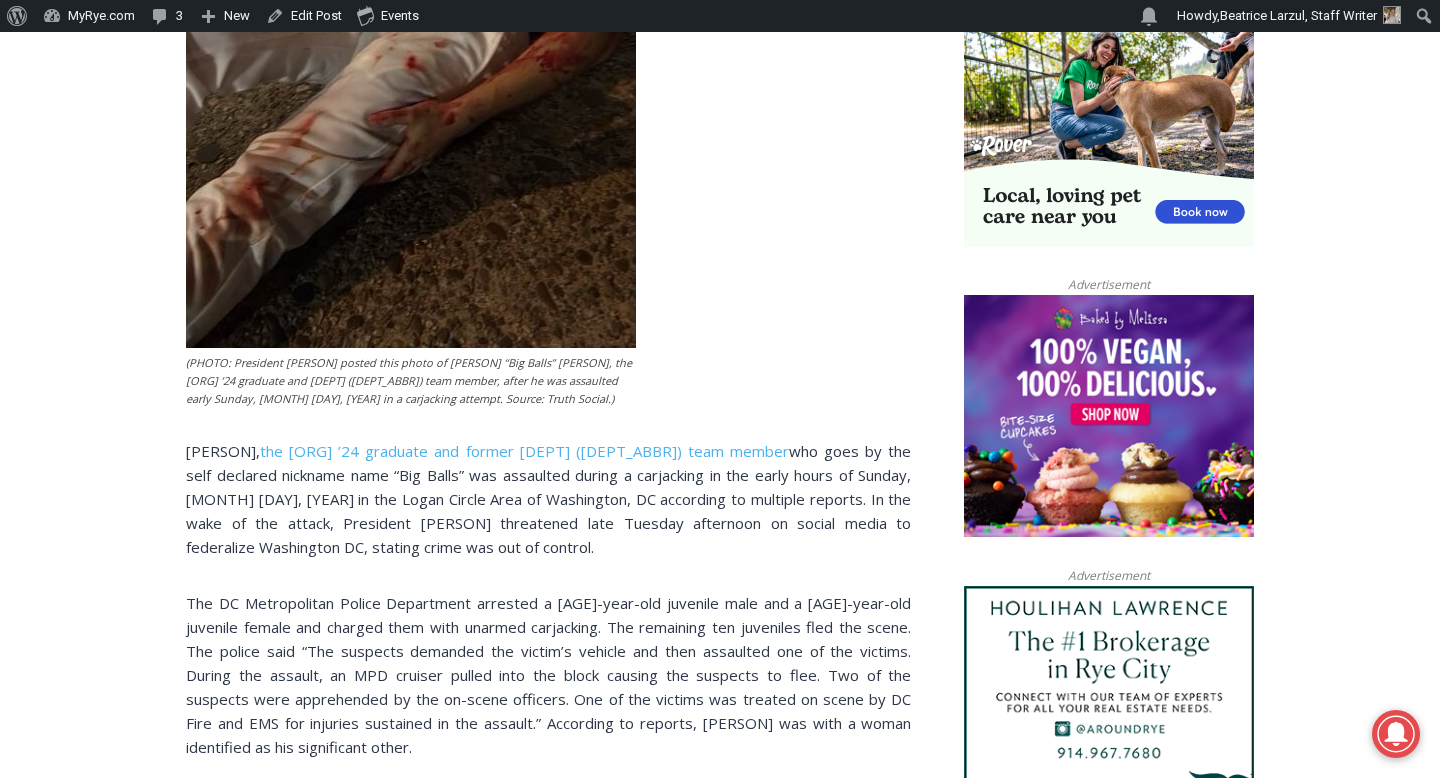 click on "Home   >   Government   >   Federal Government   >   Big Balls Beaten in Assault, Trump & Musk Both Respond
Federal Government   Government   Rye Country Day School   Schools
Big Balls Beaten in Assault, Trump & Musk Both Respond
By Jay Sears, Publisher of MyRye.com
August 5, 2025 August 5, 2025
(PHOTO: President Donald Trump posted this photo of Edward “Big Balls” Coristine, the Rye Country Day School ’24 graduate and Department of Government Efficiency (DOGE) team member, after he was assaulted early Sunday, August 3, 2025 in a carjacking attempt. Source: Truth Social.)
Edward Coristine,  the Rye Country Day School ’24 graduate and former Department of Government Efficiency (DOGE) team member
Just before Trump posted, United States attorney for the District of Columbia and former Westchester District Attorney Jeanine Pirro posted a video message referring to the incident (see the video below)." at bounding box center [720, 2700] 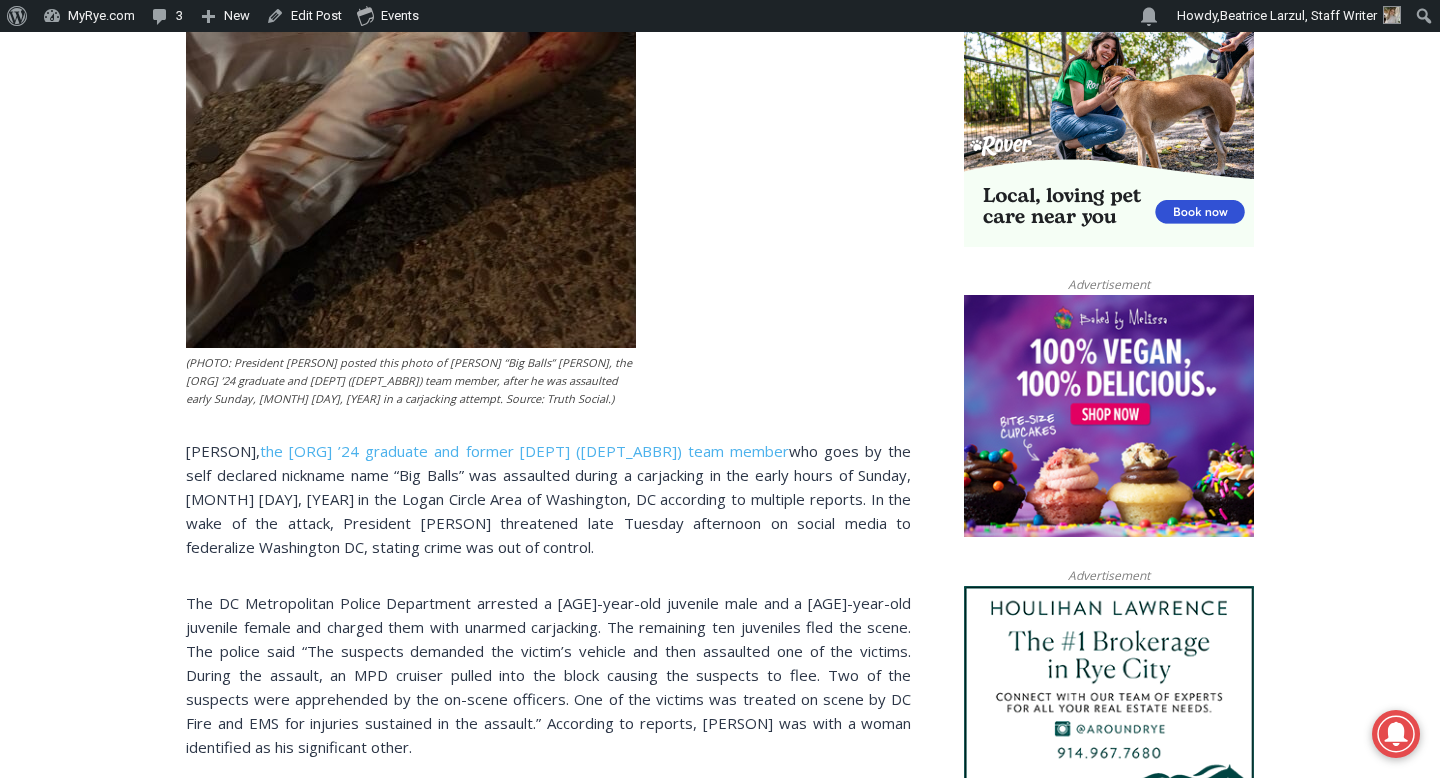 click on "Home   >   Government   >   Federal Government   >   Big Balls Beaten in Assault, Trump & Musk Both Respond
Federal Government   Government   Rye Country Day School   Schools
Big Balls Beaten in Assault, Trump & Musk Both Respond
By Jay Sears, Publisher of MyRye.com
August 5, 2025 August 5, 2025
(PHOTO: President Donald Trump posted this photo of Edward “Big Balls” Coristine, the Rye Country Day School ’24 graduate and Department of Government Efficiency (DOGE) team member, after he was assaulted early Sunday, August 3, 2025 in a carjacking attempt. Source: Truth Social.)
Edward Coristine,  the Rye Country Day School ’24 graduate and former Department of Government Efficiency (DOGE) team member
Just before Trump posted, United States attorney for the District of Columbia and former Westchester District Attorney Jeanine Pirro posted a video message referring to the incident (see the video below)." at bounding box center [720, 2700] 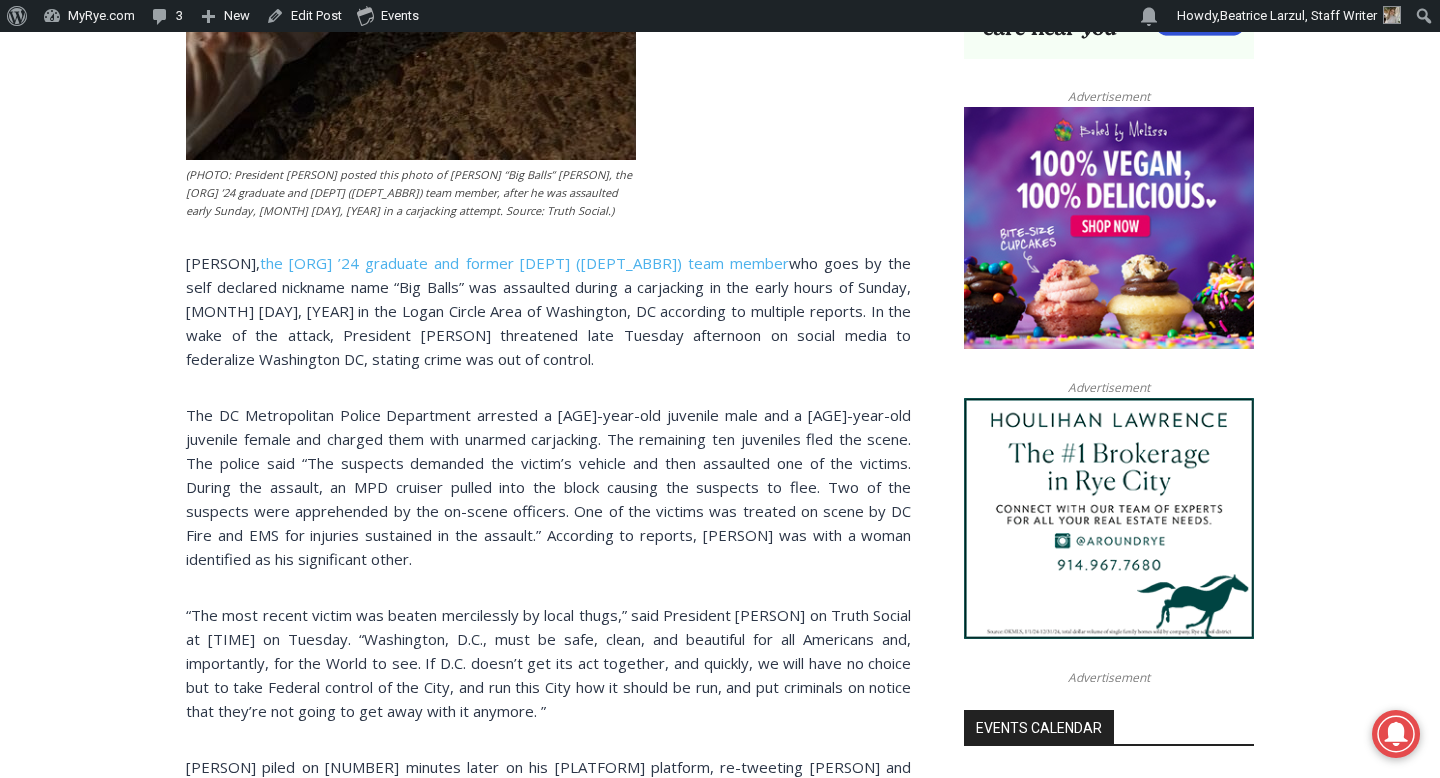scroll, scrollTop: 1560, scrollLeft: 0, axis: vertical 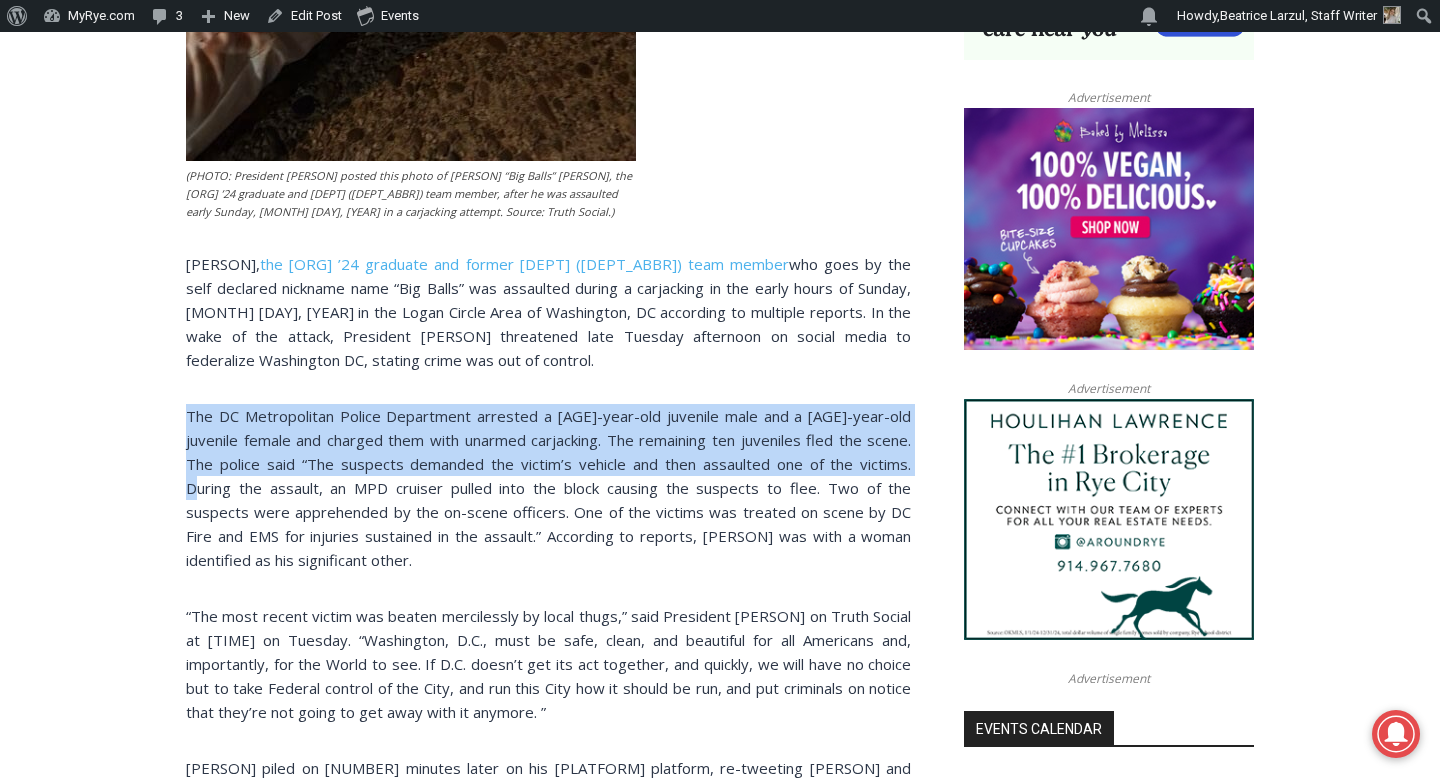 drag, startPoint x: 173, startPoint y: 437, endPoint x: 165, endPoint y: 505, distance: 68.46897 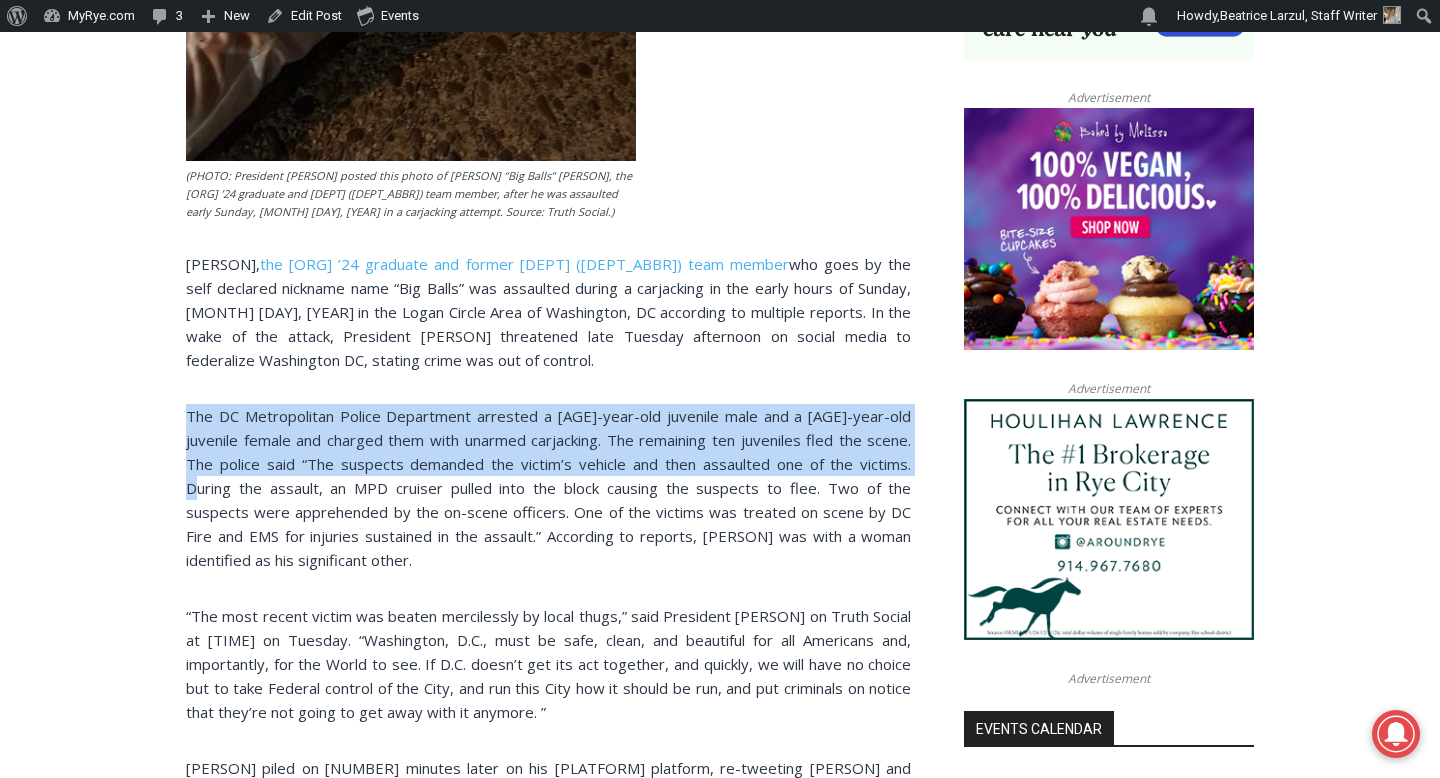 click on "Home   >   Government   >   Federal Government   >   Big Balls Beaten in Assault, Trump & Musk Both Respond
Federal Government   Government   Rye Country Day School   Schools
Big Balls Beaten in Assault, Trump & Musk Both Respond
By Jay Sears, Publisher of MyRye.com
August 5, 2025 August 5, 2025
(PHOTO: President Donald Trump posted this photo of Edward “Big Balls” Coristine, the Rye Country Day School ’24 graduate and Department of Government Efficiency (DOGE) team member, after he was assaulted early Sunday, August 3, 2025 in a carjacking attempt. Source: Truth Social.)
Edward Coristine,  the Rye Country Day School ’24 graduate and former Department of Government Efficiency (DOGE) team member
Just before Trump posted, United States attorney for the District of Columbia and former Westchester District Attorney Jeanine Pirro posted a video message referring to the incident (see the video below)." at bounding box center (720, 2513) 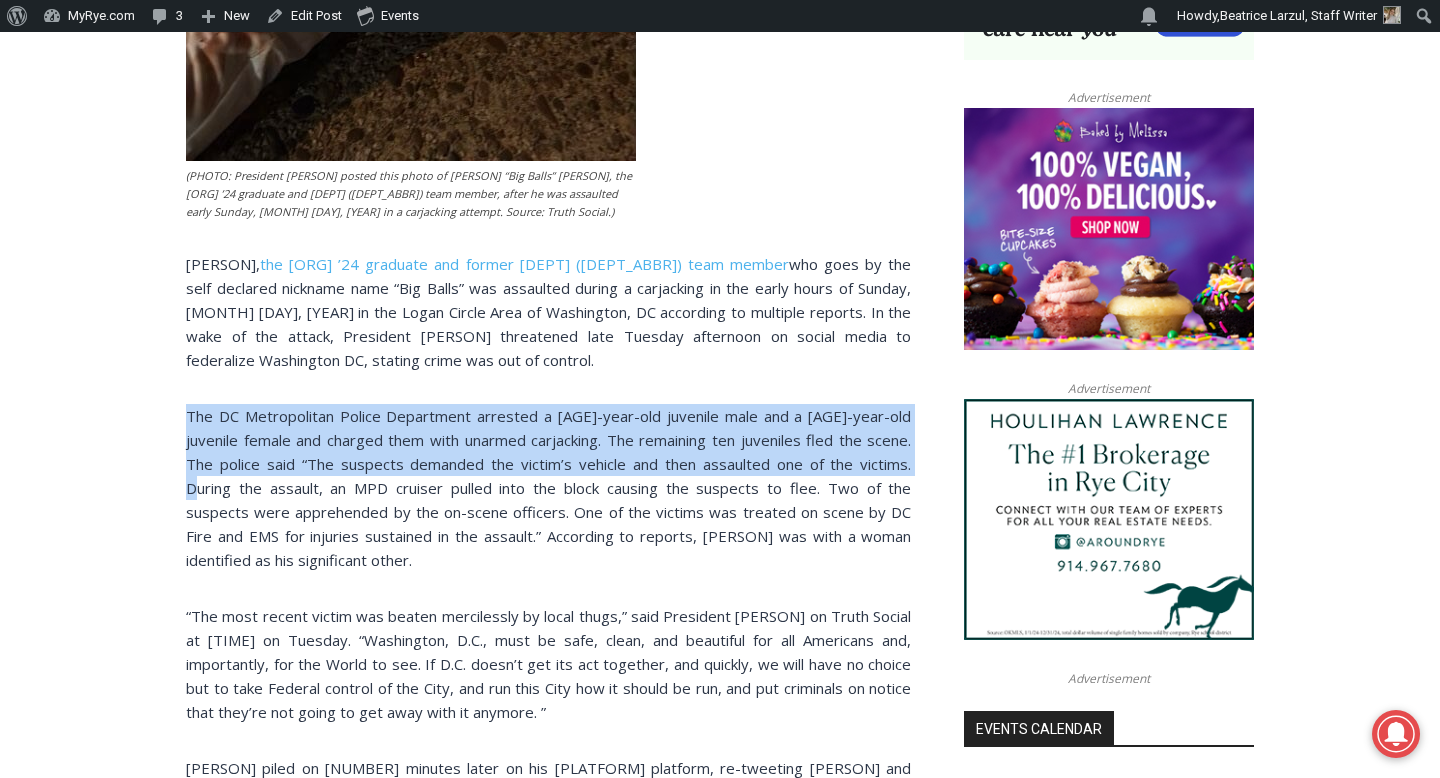 click on "Home   >   Government   >   Federal Government   >   Big Balls Beaten in Assault, Trump & Musk Both Respond
Federal Government   Government   Rye Country Day School   Schools
Big Balls Beaten in Assault, Trump & Musk Both Respond
By Jay Sears, Publisher of MyRye.com
August 5, 2025 August 5, 2025
(PHOTO: President Donald Trump posted this photo of Edward “Big Balls” Coristine, the Rye Country Day School ’24 graduate and Department of Government Efficiency (DOGE) team member, after he was assaulted early Sunday, August 3, 2025 in a carjacking attempt. Source: Truth Social.)
Edward Coristine,  the Rye Country Day School ’24 graduate and former Department of Government Efficiency (DOGE) team member
Just before Trump posted, United States attorney for the District of Columbia and former Westchester District Attorney Jeanine Pirro posted a video message referring to the incident (see the video below)." at bounding box center (720, 2513) 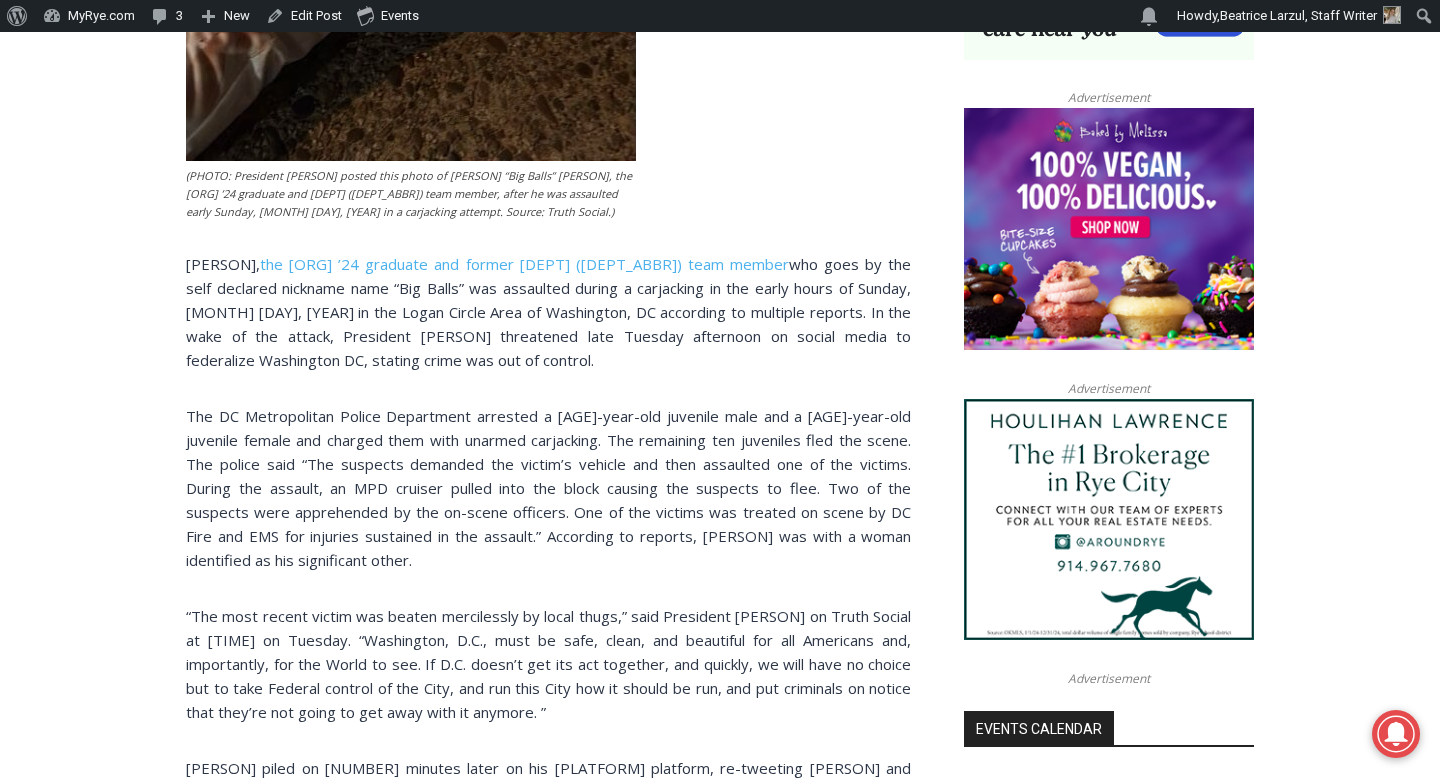 click on "Home   >   Government   >   Federal Government   >   Big Balls Beaten in Assault, Trump & Musk Both Respond
Federal Government   Government   Rye Country Day School   Schools
Big Balls Beaten in Assault, Trump & Musk Both Respond
By Jay Sears, Publisher of MyRye.com
August 5, 2025 August 5, 2025
(PHOTO: President Donald Trump posted this photo of Edward “Big Balls” Coristine, the Rye Country Day School ’24 graduate and Department of Government Efficiency (DOGE) team member, after he was assaulted early Sunday, August 3, 2025 in a carjacking attempt. Source: Truth Social.)
Edward Coristine,  the Rye Country Day School ’24 graduate and former Department of Government Efficiency (DOGE) team member
Just before Trump posted, United States attorney for the District of Columbia and former Westchester District Attorney Jeanine Pirro posted a video message referring to the incident (see the video below)." at bounding box center (720, 2513) 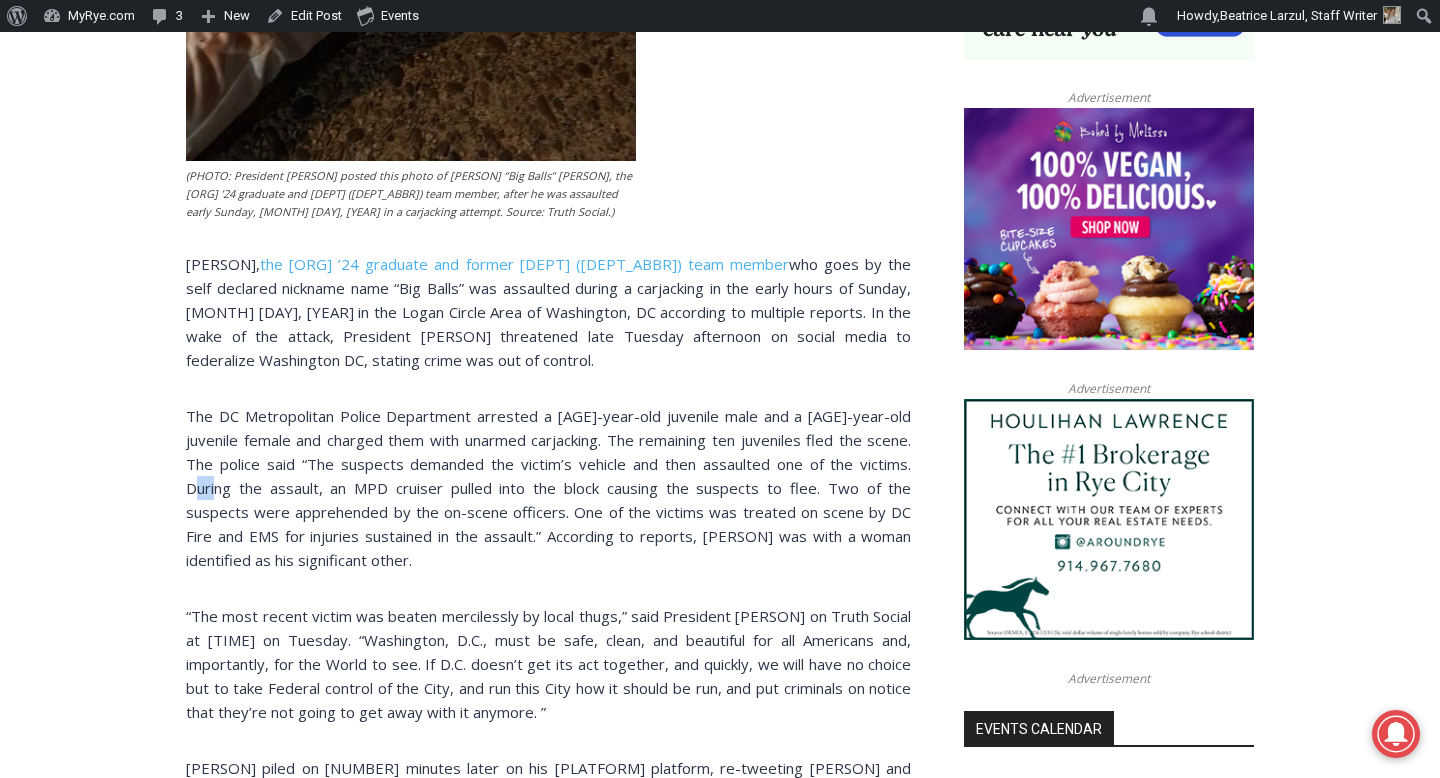 click on "Home   >   Government   >   Federal Government   >   Big Balls Beaten in Assault, Trump & Musk Both Respond
Federal Government   Government   Rye Country Day School   Schools
Big Balls Beaten in Assault, Trump & Musk Both Respond
By Jay Sears, Publisher of MyRye.com
August 5, 2025 August 5, 2025
(PHOTO: President Donald Trump posted this photo of Edward “Big Balls” Coristine, the Rye Country Day School ’24 graduate and Department of Government Efficiency (DOGE) team member, after he was assaulted early Sunday, August 3, 2025 in a carjacking attempt. Source: Truth Social.)
Edward Coristine,  the Rye Country Day School ’24 graduate and former Department of Government Efficiency (DOGE) team member
Just before Trump posted, United States attorney for the District of Columbia and former Westchester District Attorney Jeanine Pirro posted a video message referring to the incident (see the video below)." at bounding box center (720, 2513) 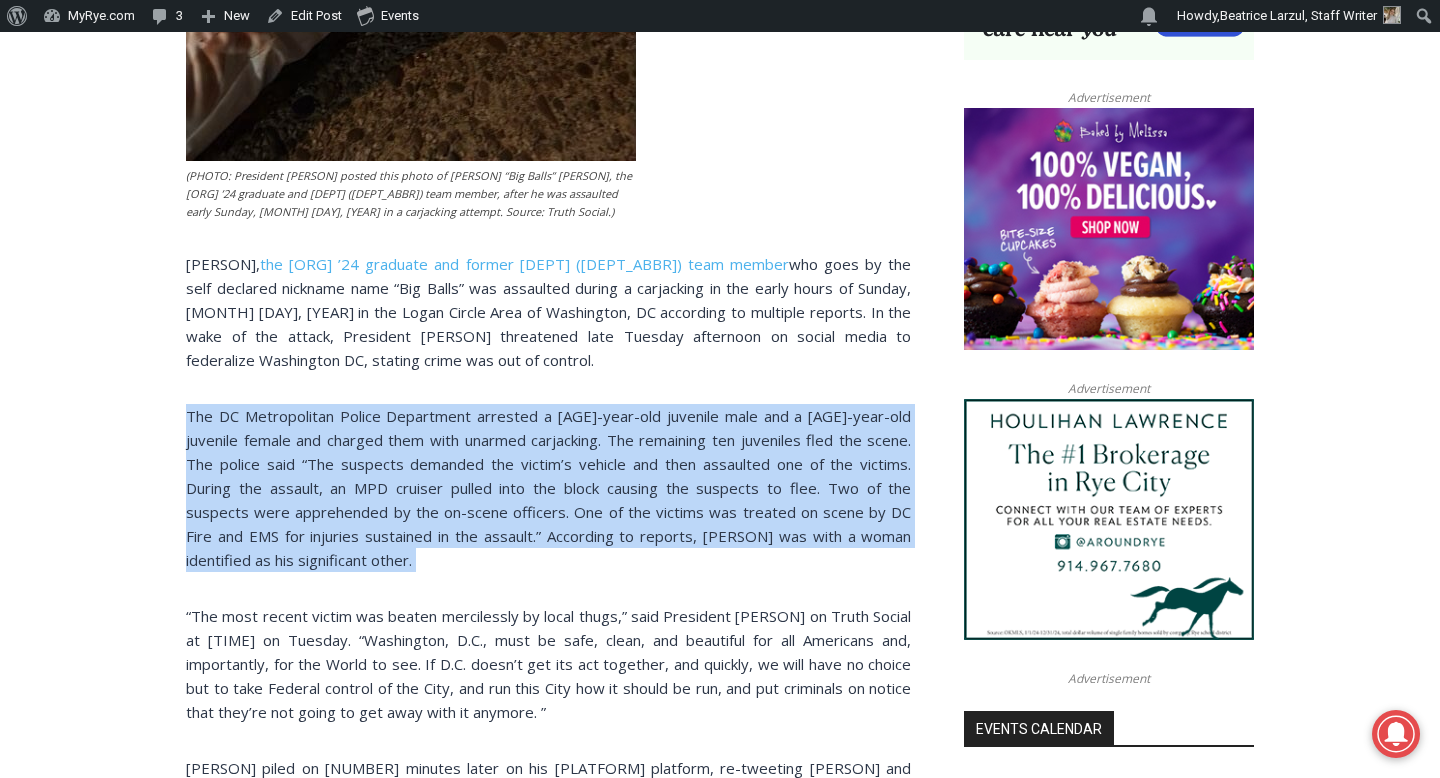 click on "Home   >   Government   >   Federal Government   >   Big Balls Beaten in Assault, Trump & Musk Both Respond
Federal Government   Government   Rye Country Day School   Schools
Big Balls Beaten in Assault, Trump & Musk Both Respond
By Jay Sears, Publisher of MyRye.com
August 5, 2025 August 5, 2025
(PHOTO: President Donald Trump posted this photo of Edward “Big Balls” Coristine, the Rye Country Day School ’24 graduate and Department of Government Efficiency (DOGE) team member, after he was assaulted early Sunday, August 3, 2025 in a carjacking attempt. Source: Truth Social.)
Edward Coristine,  the Rye Country Day School ’24 graduate and former Department of Government Efficiency (DOGE) team member
Just before Trump posted, United States attorney for the District of Columbia and former Westchester District Attorney Jeanine Pirro posted a video message referring to the incident (see the video below)." at bounding box center (720, 2513) 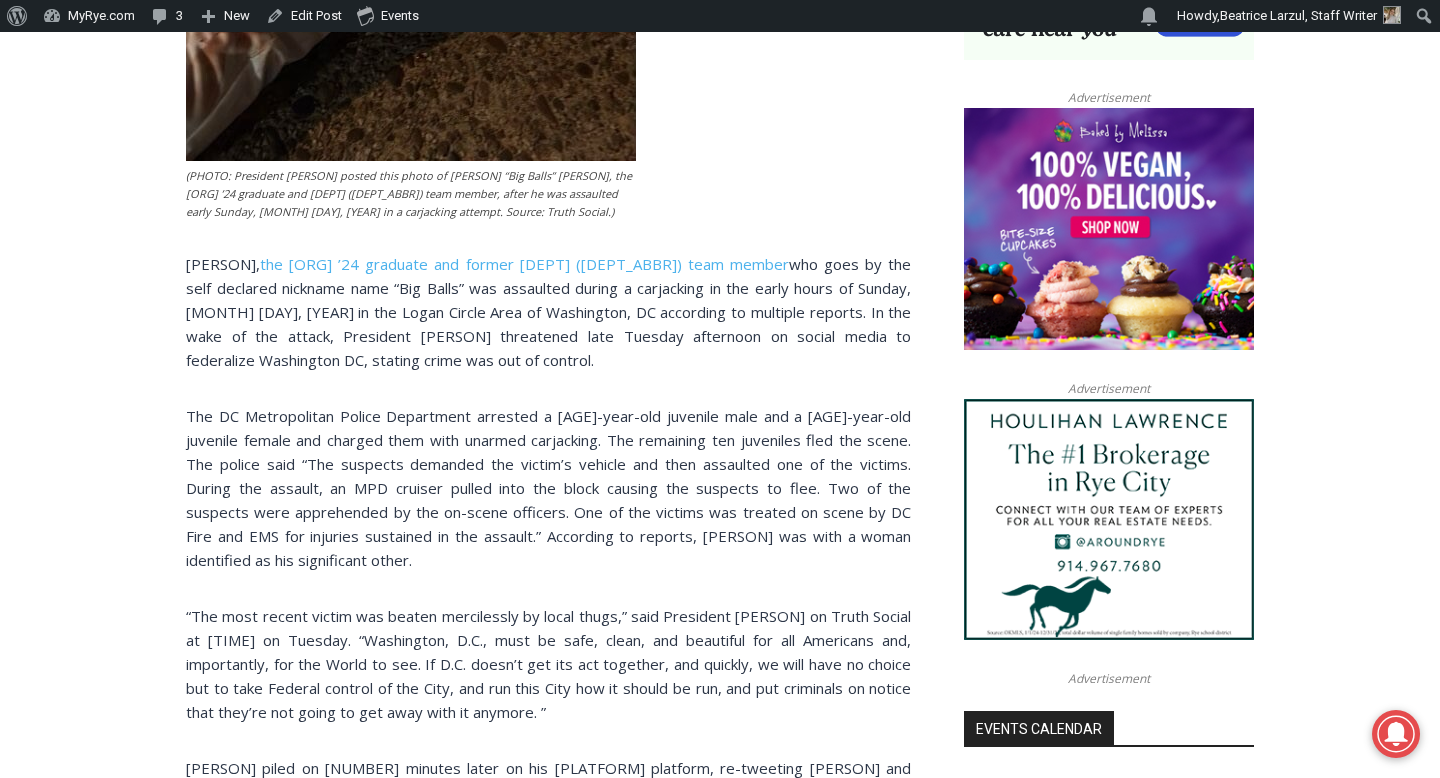 click on "Home   >   Government   >   Federal Government   >   Big Balls Beaten in Assault, Trump & Musk Both Respond
Federal Government   Government   Rye Country Day School   Schools
Big Balls Beaten in Assault, Trump & Musk Both Respond
By Jay Sears, Publisher of MyRye.com
August 5, 2025 August 5, 2025
(PHOTO: President Donald Trump posted this photo of Edward “Big Balls” Coristine, the Rye Country Day School ’24 graduate and Department of Government Efficiency (DOGE) team member, after he was assaulted early Sunday, August 3, 2025 in a carjacking attempt. Source: Truth Social.)
Edward Coristine,  the Rye Country Day School ’24 graduate and former Department of Government Efficiency (DOGE) team member
Just before Trump posted, United States attorney for the District of Columbia and former Westchester District Attorney Jeanine Pirro posted a video message referring to the incident (see the video below)." at bounding box center [720, 2513] 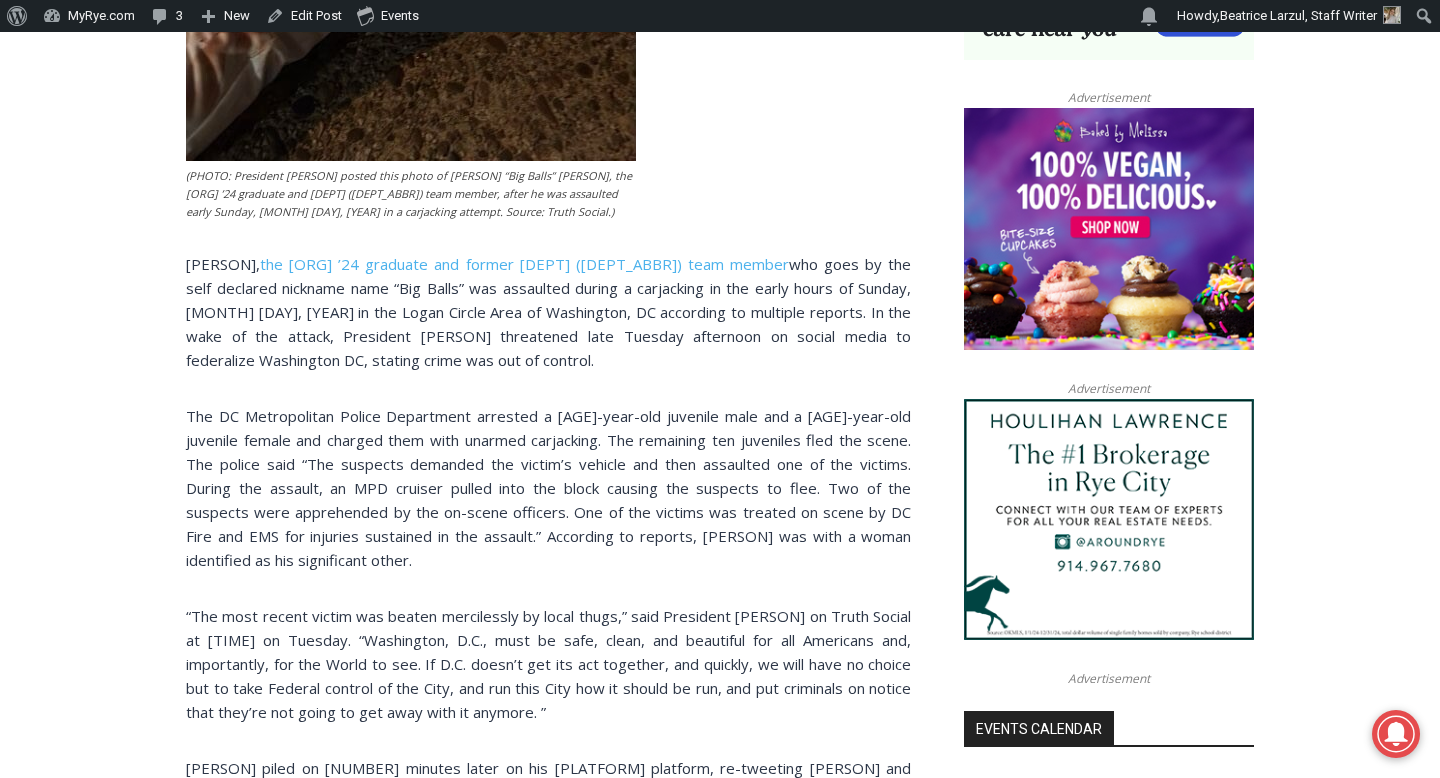 click on "Home   >   Government   >   Federal Government   >   Big Balls Beaten in Assault, Trump & Musk Both Respond
Federal Government   Government   Rye Country Day School   Schools
Big Balls Beaten in Assault, Trump & Musk Both Respond
By Jay Sears, Publisher of MyRye.com
August 5, 2025 August 5, 2025
(PHOTO: President Donald Trump posted this photo of Edward “Big Balls” Coristine, the Rye Country Day School ’24 graduate and Department of Government Efficiency (DOGE) team member, after he was assaulted early Sunday, August 3, 2025 in a carjacking attempt. Source: Truth Social.)
Edward Coristine,  the Rye Country Day School ’24 graduate and former Department of Government Efficiency (DOGE) team member
Just before Trump posted, United States attorney for the District of Columbia and former Westchester District Attorney Jeanine Pirro posted a video message referring to the incident (see the video below)." at bounding box center (720, 2513) 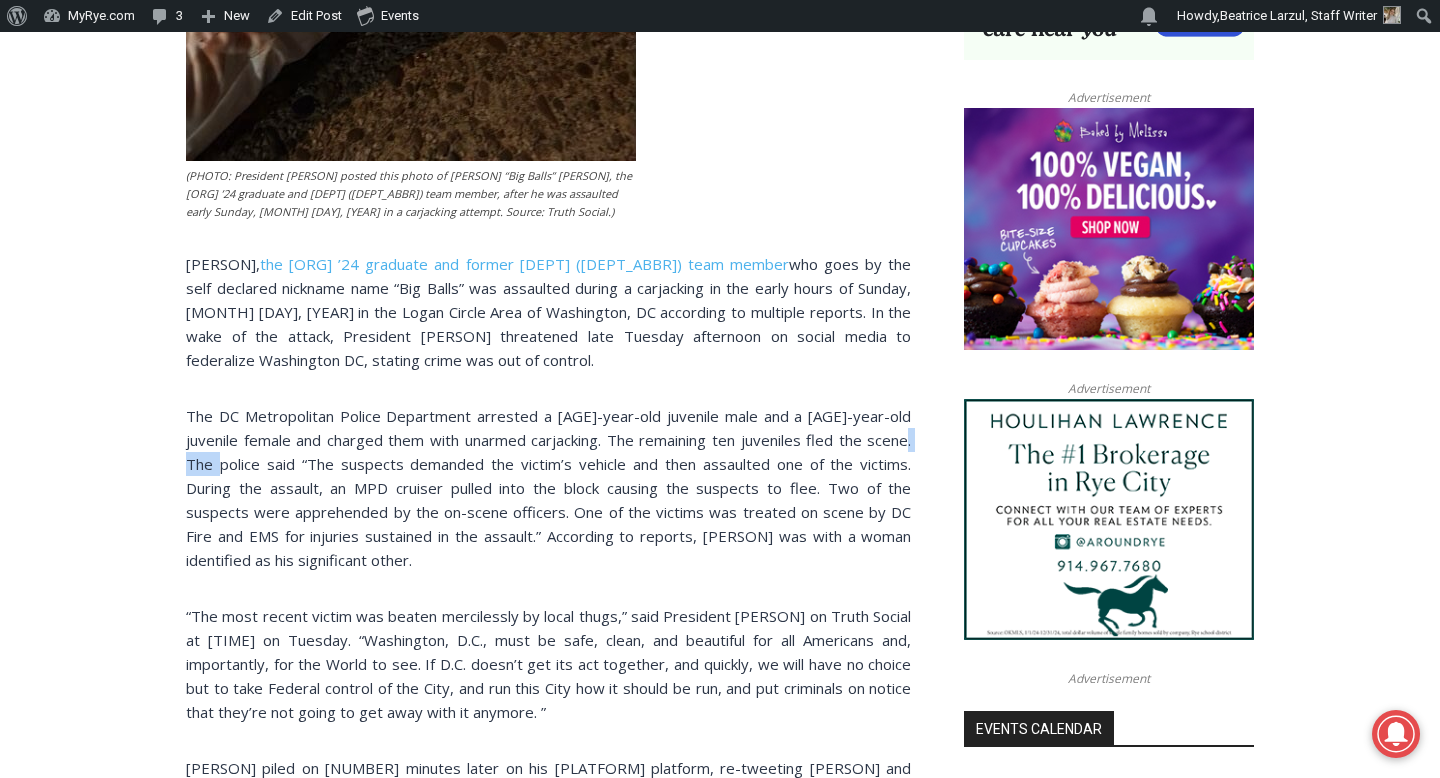 click on "Home   >   Government   >   Federal Government   >   Big Balls Beaten in Assault, Trump & Musk Both Respond
Federal Government   Government   Rye Country Day School   Schools
Big Balls Beaten in Assault, Trump & Musk Both Respond
By Jay Sears, Publisher of MyRye.com
August 5, 2025 August 5, 2025
(PHOTO: President Donald Trump posted this photo of Edward “Big Balls” Coristine, the Rye Country Day School ’24 graduate and Department of Government Efficiency (DOGE) team member, after he was assaulted early Sunday, August 3, 2025 in a carjacking attempt. Source: Truth Social.)
Edward Coristine,  the Rye Country Day School ’24 graduate and former Department of Government Efficiency (DOGE) team member
Just before Trump posted, United States attorney for the District of Columbia and former Westchester District Attorney Jeanine Pirro posted a video message referring to the incident (see the video below)." at bounding box center [720, 2513] 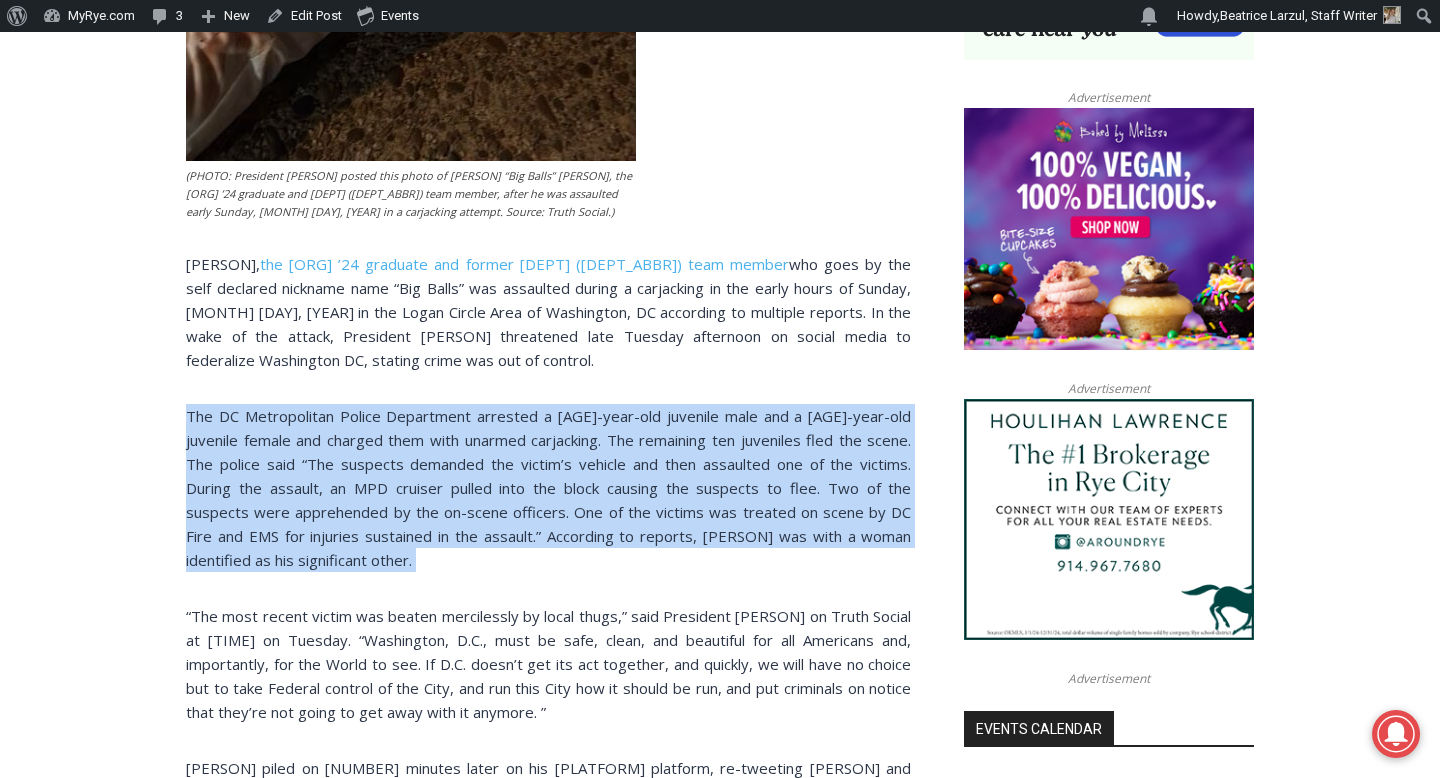 click on "Home   >   Government   >   Federal Government   >   Big Balls Beaten in Assault, Trump & Musk Both Respond
Federal Government   Government   Rye Country Day School   Schools
Big Balls Beaten in Assault, Trump & Musk Both Respond
By Jay Sears, Publisher of MyRye.com
August 5, 2025 August 5, 2025
(PHOTO: President Donald Trump posted this photo of Edward “Big Balls” Coristine, the Rye Country Day School ’24 graduate and Department of Government Efficiency (DOGE) team member, after he was assaulted early Sunday, August 3, 2025 in a carjacking attempt. Source: Truth Social.)
Edward Coristine,  the Rye Country Day School ’24 graduate and former Department of Government Efficiency (DOGE) team member
Just before Trump posted, United States attorney for the District of Columbia and former Westchester District Attorney Jeanine Pirro posted a video message referring to the incident (see the video below)." at bounding box center [720, 2513] 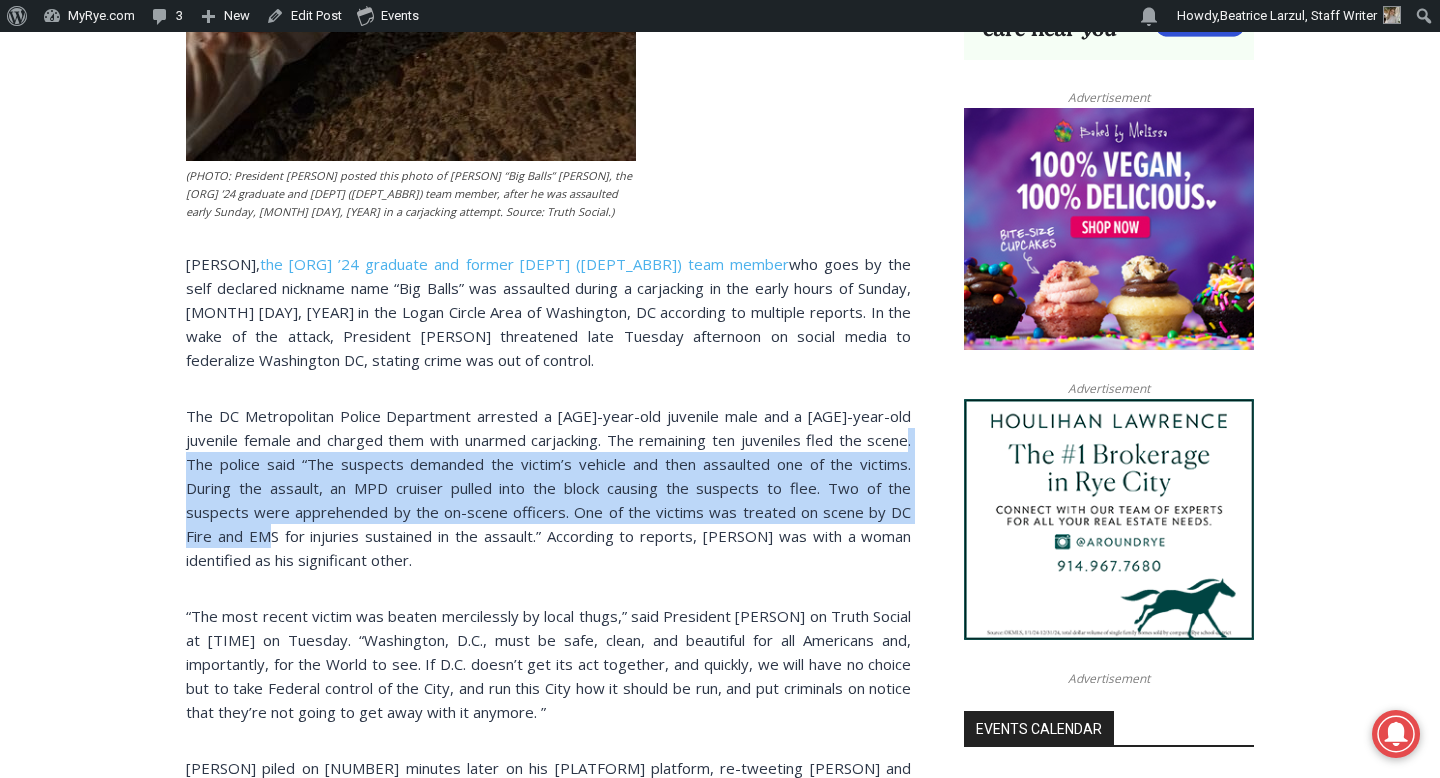 drag, startPoint x: 171, startPoint y: 485, endPoint x: 169, endPoint y: 542, distance: 57.035076 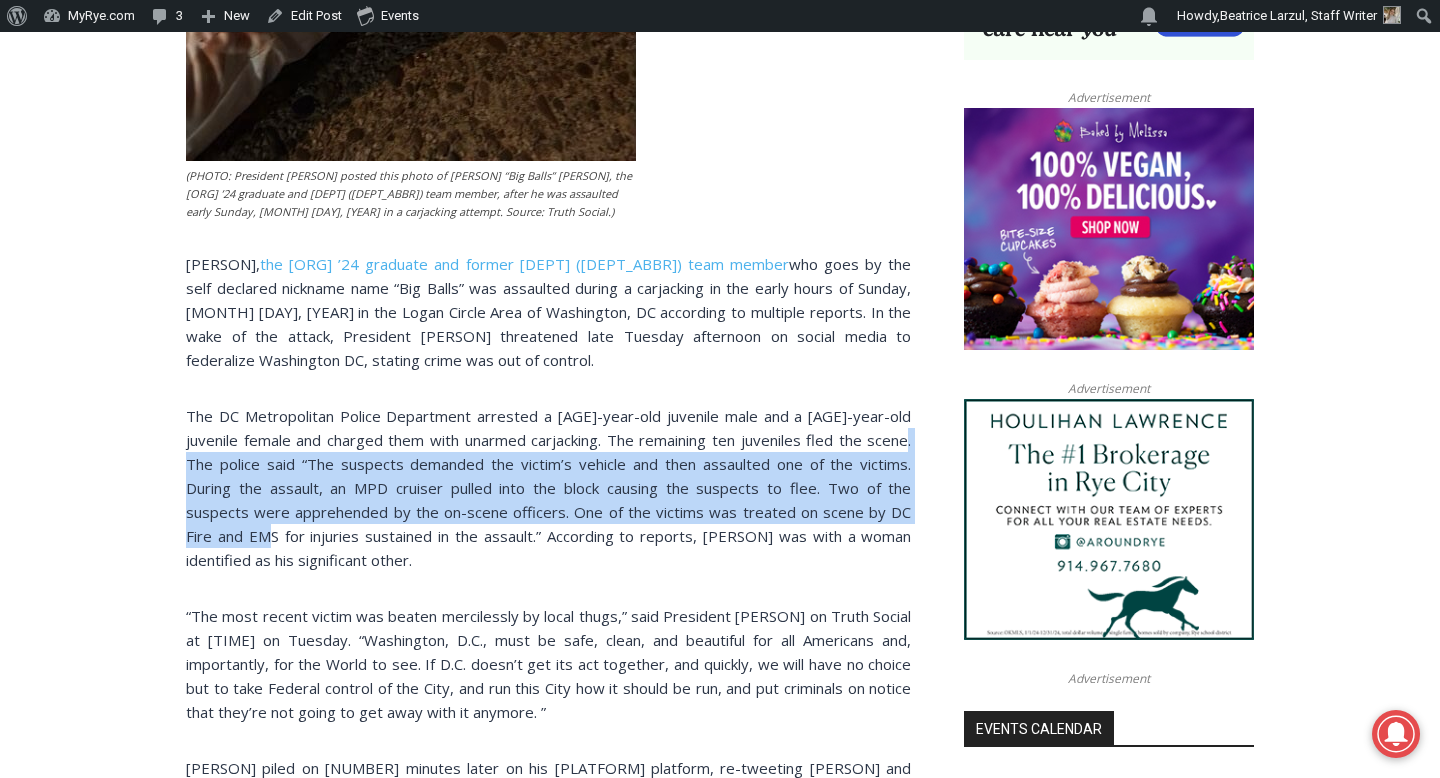 click on "Home   >   Government   >   Federal Government   >   Big Balls Beaten in Assault, Trump & Musk Both Respond
Federal Government   Government   Rye Country Day School   Schools
Big Balls Beaten in Assault, Trump & Musk Both Respond
By Jay Sears, Publisher of MyRye.com
August 5, 2025 August 5, 2025
(PHOTO: President Donald Trump posted this photo of Edward “Big Balls” Coristine, the Rye Country Day School ’24 graduate and Department of Government Efficiency (DOGE) team member, after he was assaulted early Sunday, August 3, 2025 in a carjacking attempt. Source: Truth Social.)
Edward Coristine,  the Rye Country Day School ’24 graduate and former Department of Government Efficiency (DOGE) team member
Just before Trump posted, United States attorney for the District of Columbia and former Westchester District Attorney Jeanine Pirro posted a video message referring to the incident (see the video below)." at bounding box center [720, 2513] 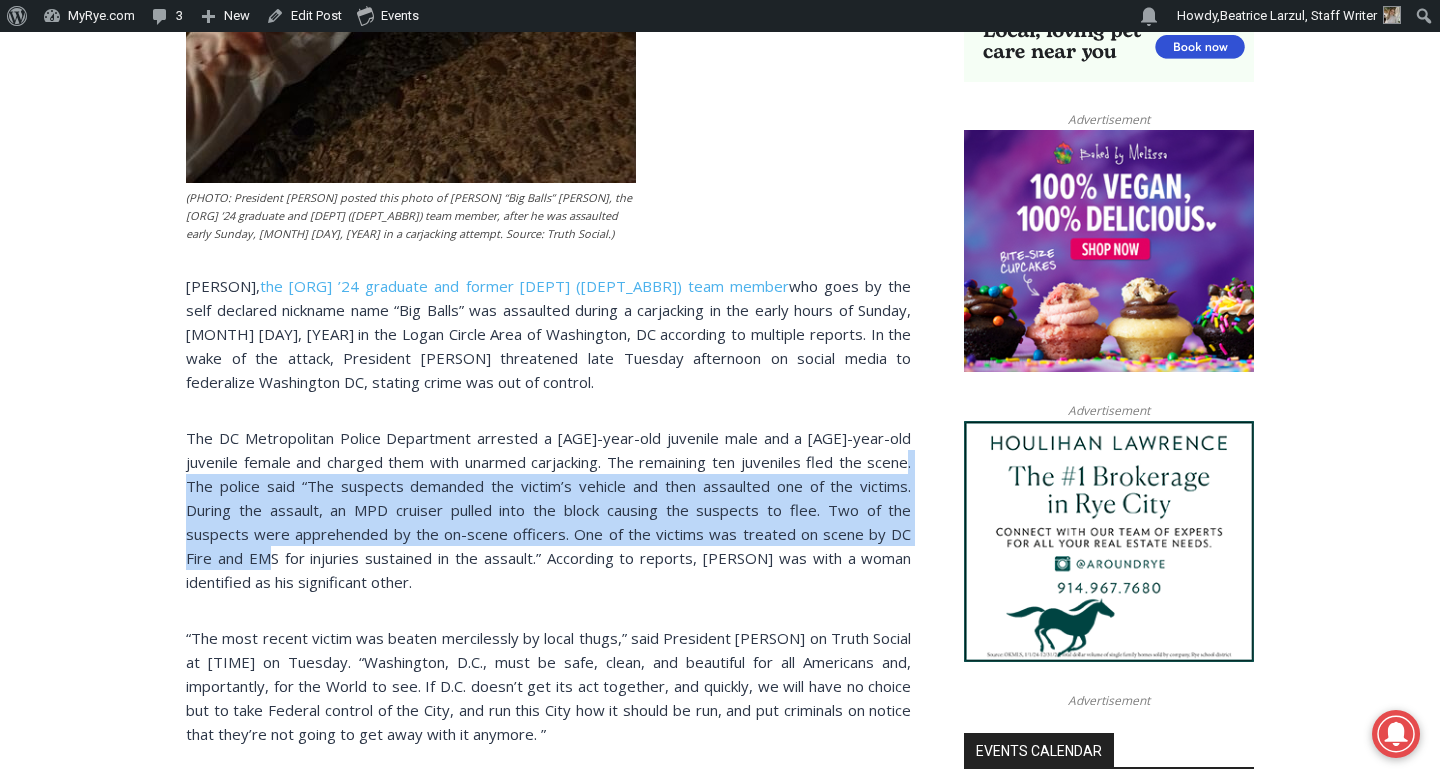 scroll, scrollTop: 1873, scrollLeft: 0, axis: vertical 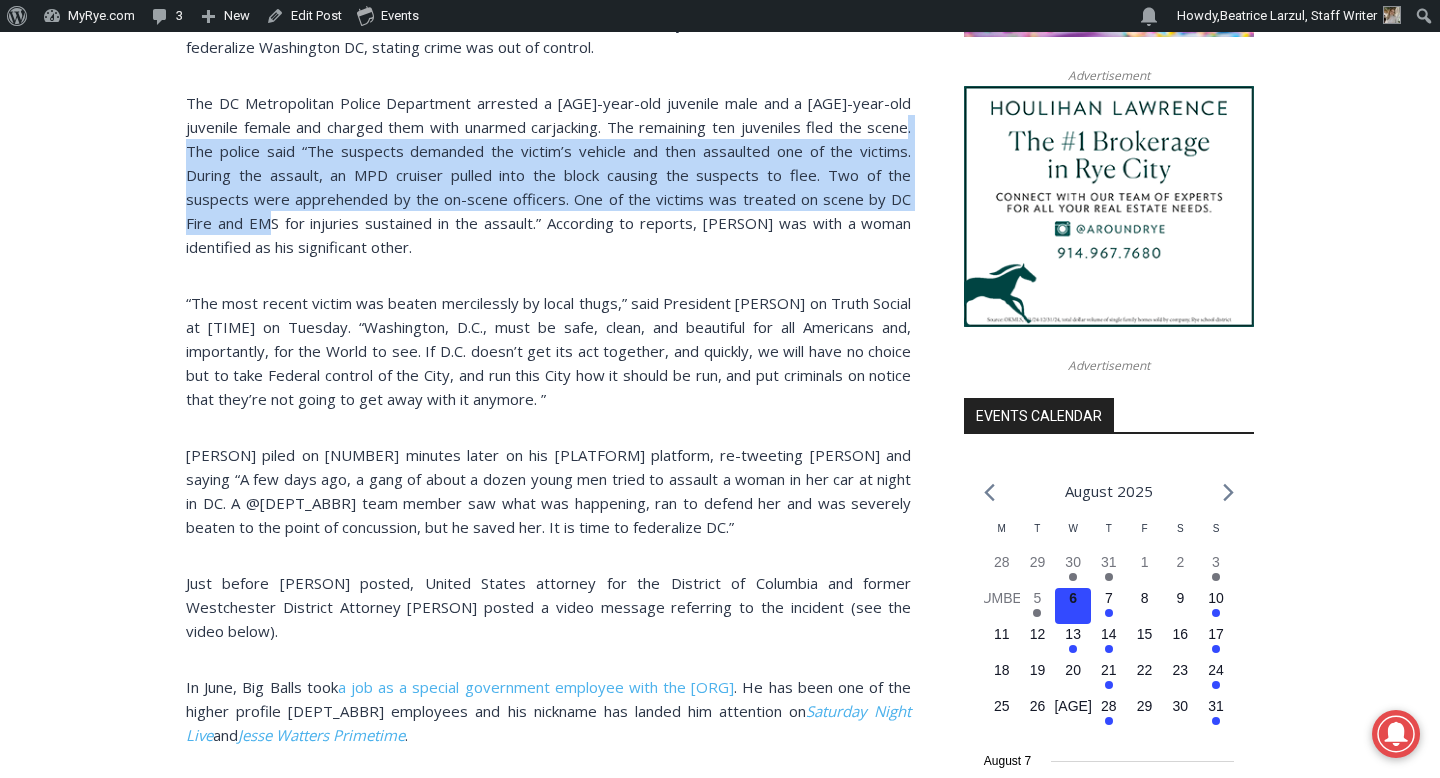 click on "Home   >   Government   >   Federal Government   >   Big Balls Beaten in Assault, Trump & Musk Both Respond
Federal Government   Government   Rye Country Day School   Schools
Big Balls Beaten in Assault, Trump & Musk Both Respond
By Jay Sears, Publisher of MyRye.com
August 5, 2025 August 5, 2025
(PHOTO: President Donald Trump posted this photo of Edward “Big Balls” Coristine, the Rye Country Day School ’24 graduate and Department of Government Efficiency (DOGE) team member, after he was assaulted early Sunday, August 3, 2025 in a carjacking attempt. Source: Truth Social.)
Edward Coristine,  the Rye Country Day School ’24 graduate and former Department of Government Efficiency (DOGE) team member
Just before Trump posted, United States attorney for the District of Columbia and former Westchester District Attorney Jeanine Pirro posted a video message referring to the incident (see the video below)." at bounding box center (720, 2200) 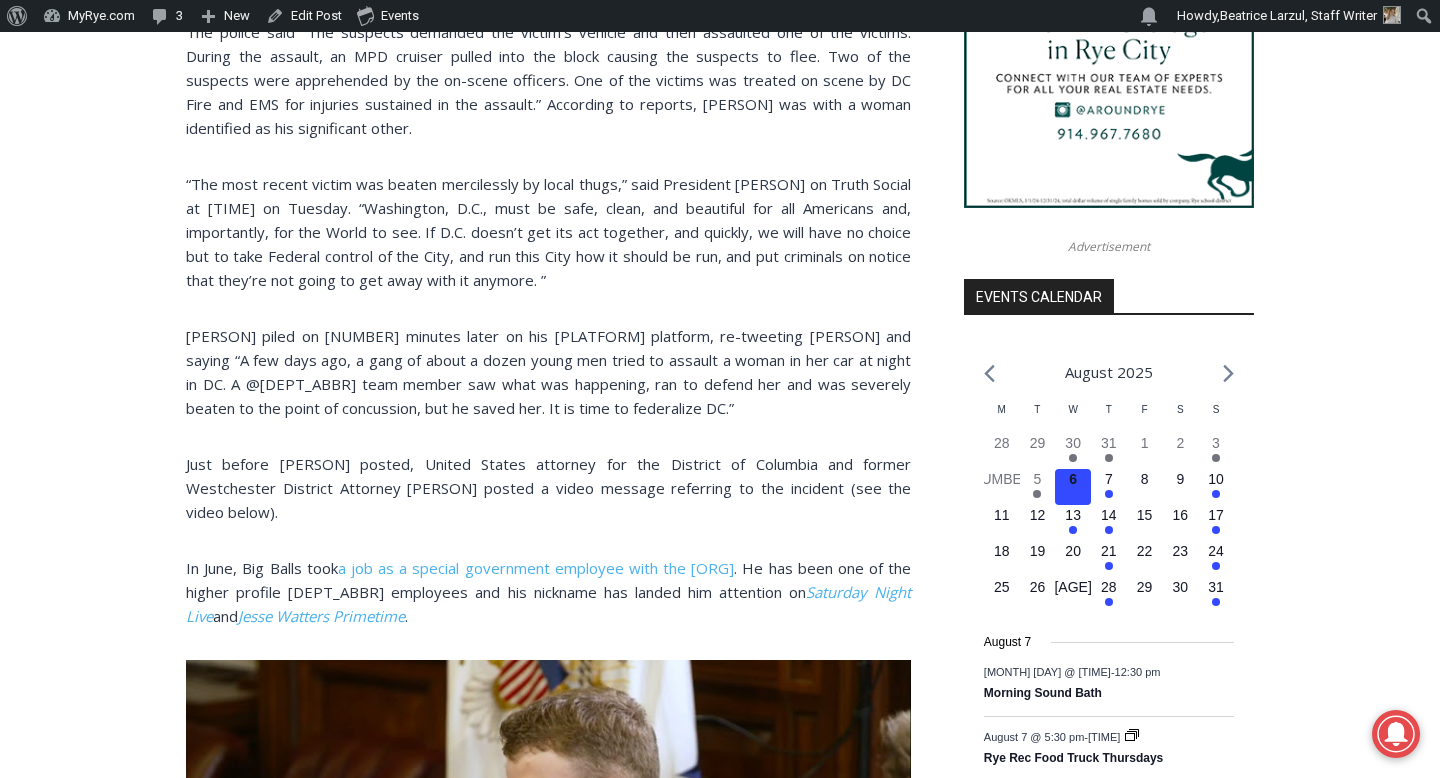 scroll, scrollTop: 1994, scrollLeft: 0, axis: vertical 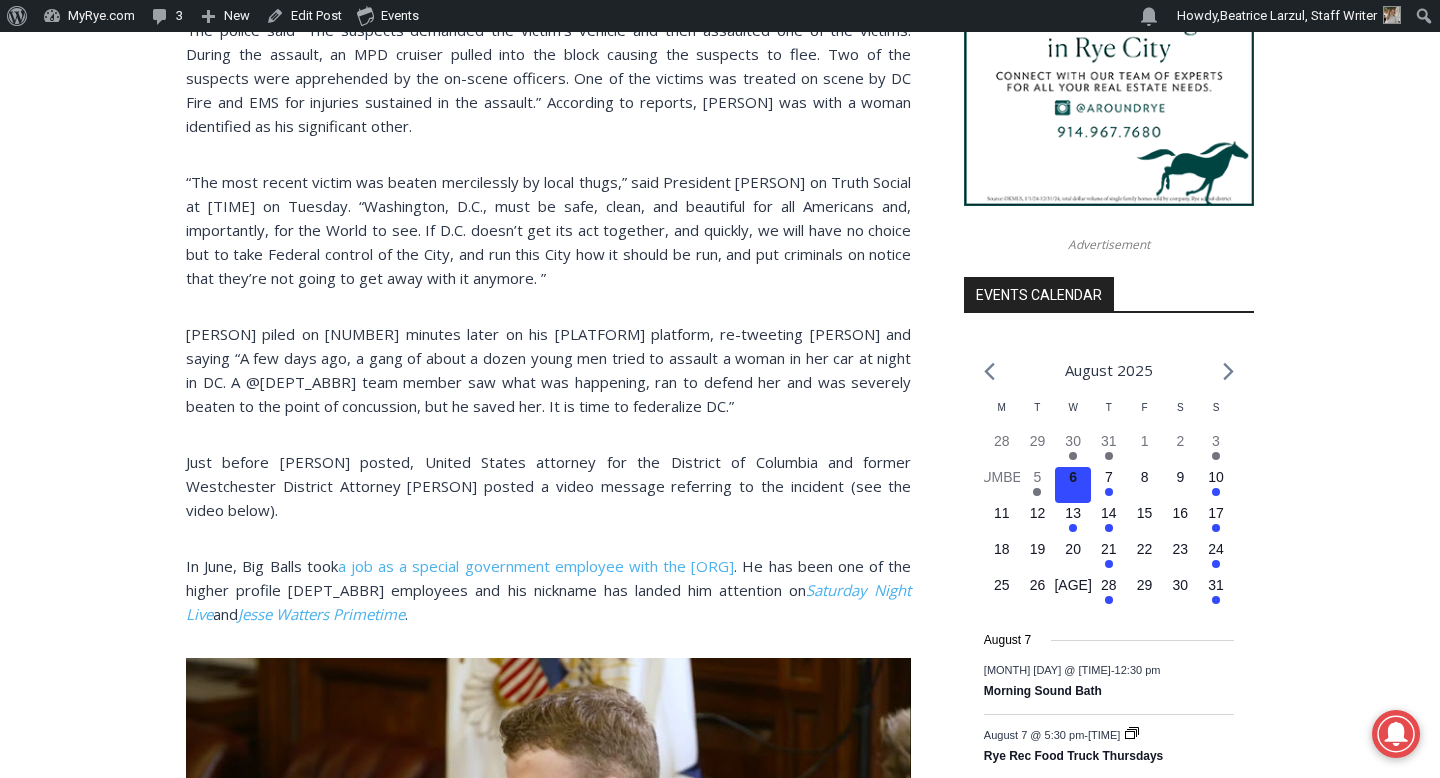 click on "Home   >   Government   >   Federal Government   >   Big Balls Beaten in Assault, Trump & Musk Both Respond
Federal Government   Government   Rye Country Day School   Schools
Big Balls Beaten in Assault, Trump & Musk Both Respond
By Jay Sears, Publisher of MyRye.com
August 5, 2025 August 5, 2025
(PHOTO: President Donald Trump posted this photo of Edward “Big Balls” Coristine, the Rye Country Day School ’24 graduate and Department of Government Efficiency (DOGE) team member, after he was assaulted early Sunday, August 3, 2025 in a carjacking attempt. Source: Truth Social.)
Edward Coristine,  the Rye Country Day School ’24 graduate and former Department of Government Efficiency (DOGE) team member
Just before Trump posted, United States attorney for the District of Columbia and former Westchester District Attorney Jeanine Pirro posted a video message referring to the incident (see the video below)." at bounding box center (720, 2079) 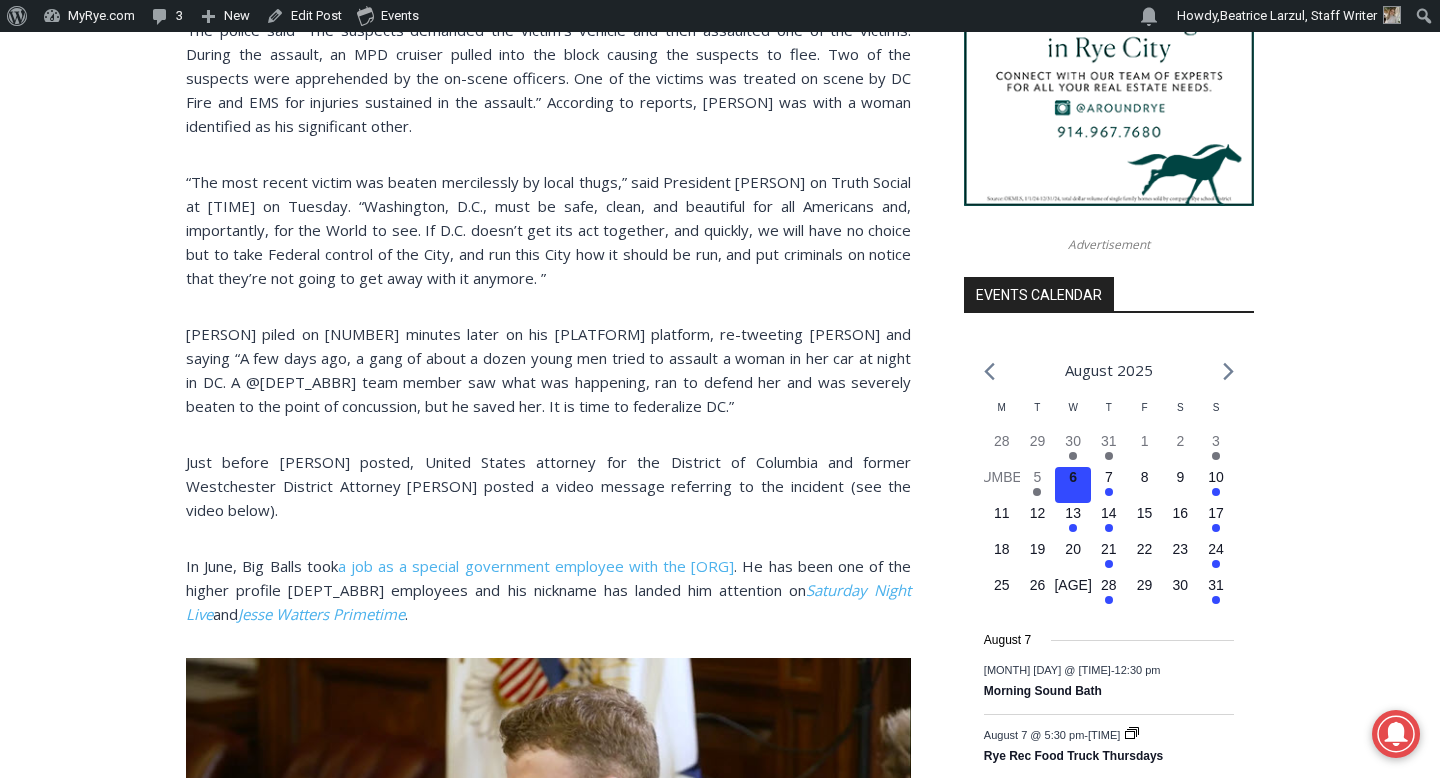 click on "Home   >   Government   >   Federal Government   >   Big Balls Beaten in Assault, Trump & Musk Both Respond
Federal Government   Government   Rye Country Day School   Schools
Big Balls Beaten in Assault, Trump & Musk Both Respond
By Jay Sears, Publisher of MyRye.com
August 5, 2025 August 5, 2025
(PHOTO: President Donald Trump posted this photo of Edward “Big Balls” Coristine, the Rye Country Day School ’24 graduate and Department of Government Efficiency (DOGE) team member, after he was assaulted early Sunday, August 3, 2025 in a carjacking attempt. Source: Truth Social.)
Edward Coristine,  the Rye Country Day School ’24 graduate and former Department of Government Efficiency (DOGE) team member
Just before Trump posted, United States attorney for the District of Columbia and former Westchester District Attorney Jeanine Pirro posted a video message referring to the incident (see the video below)." at bounding box center (720, 2079) 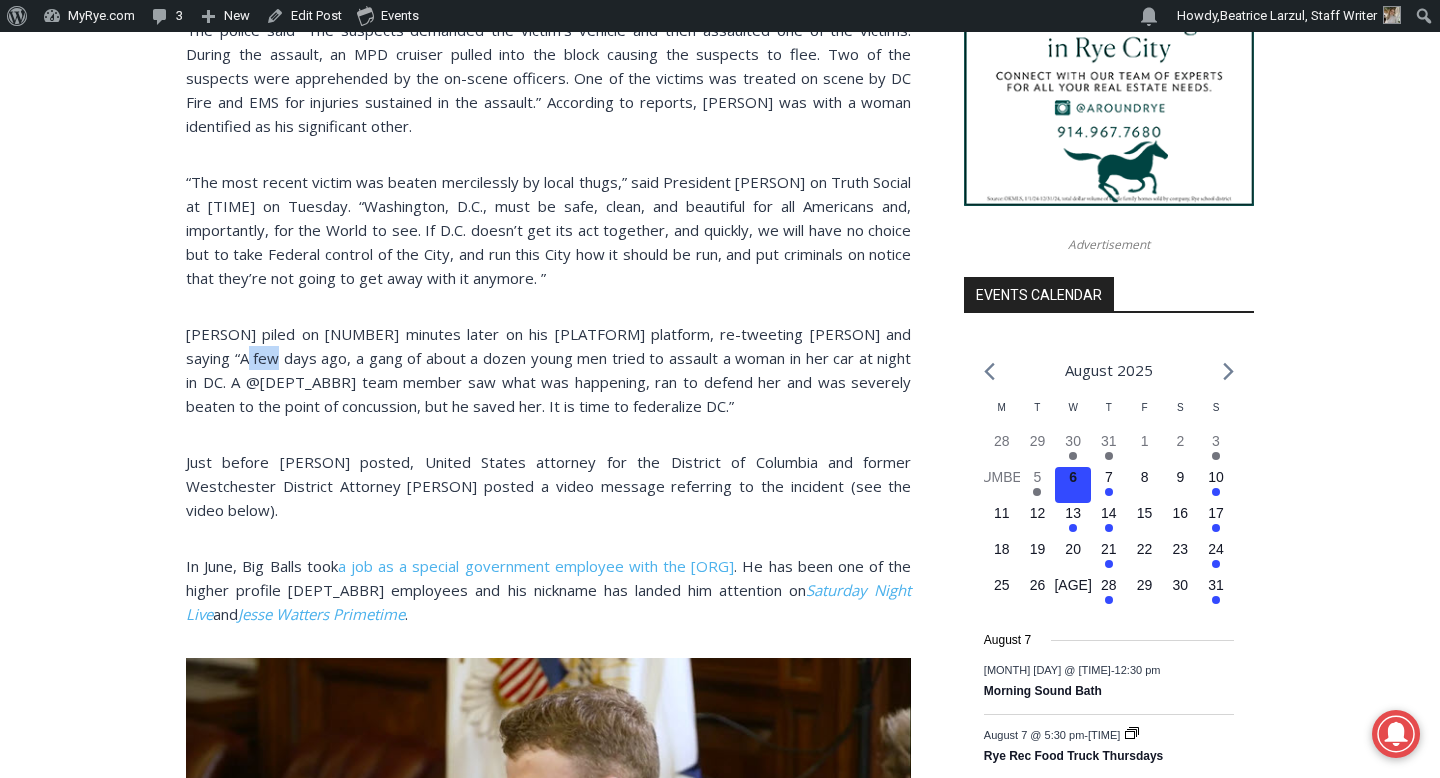 click on "Home   >   Government   >   Federal Government   >   Big Balls Beaten in Assault, Trump & Musk Both Respond
Federal Government   Government   Rye Country Day School   Schools
Big Balls Beaten in Assault, Trump & Musk Both Respond
By Jay Sears, Publisher of MyRye.com
August 5, 2025 August 5, 2025
(PHOTO: President Donald Trump posted this photo of Edward “Big Balls” Coristine, the Rye Country Day School ’24 graduate and Department of Government Efficiency (DOGE) team member, after he was assaulted early Sunday, August 3, 2025 in a carjacking attempt. Source: Truth Social.)
Edward Coristine,  the Rye Country Day School ’24 graduate and former Department of Government Efficiency (DOGE) team member
Just before Trump posted, United States attorney for the District of Columbia and former Westchester District Attorney Jeanine Pirro posted a video message referring to the incident (see the video below)." at bounding box center (720, 2079) 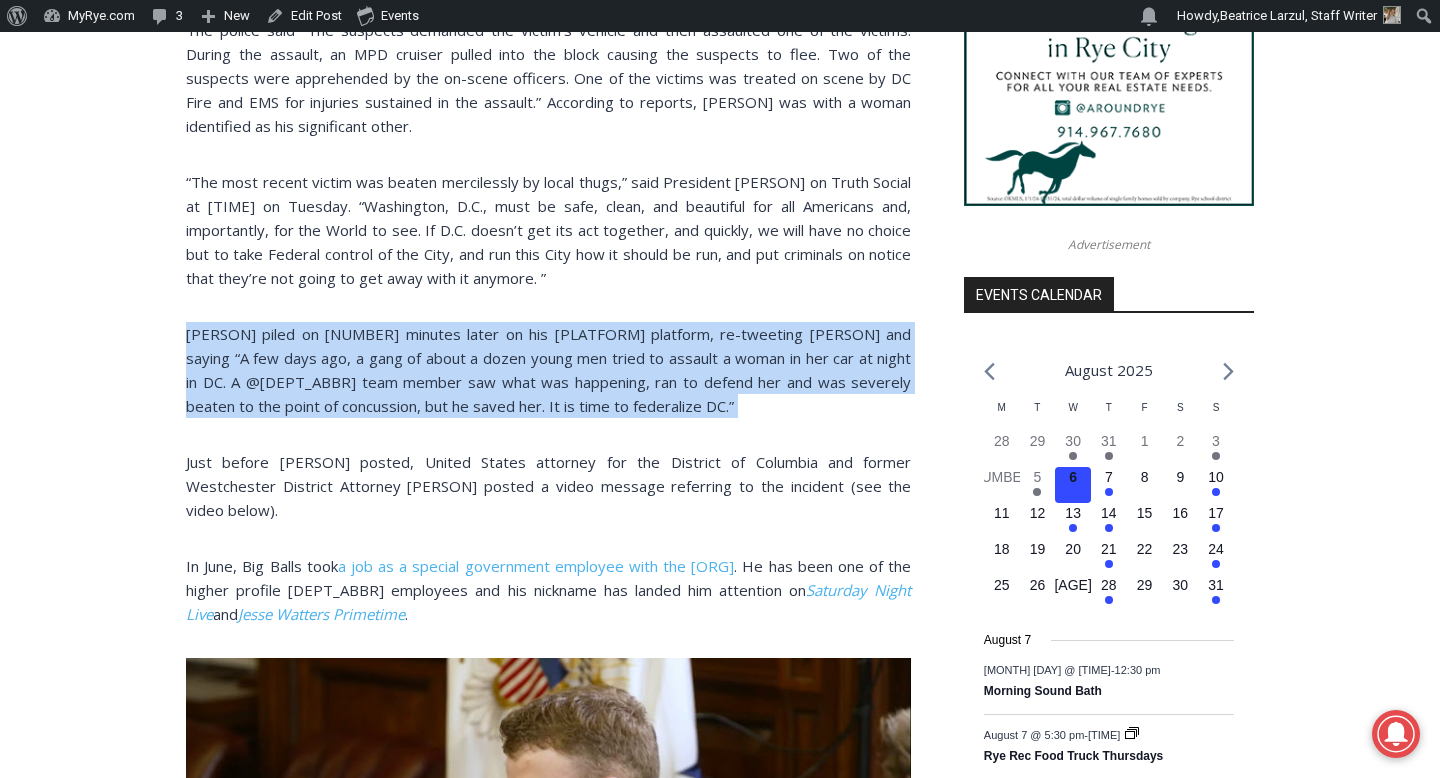 click on "Home   >   Government   >   Federal Government   >   Big Balls Beaten in Assault, Trump & Musk Both Respond
Federal Government   Government   Rye Country Day School   Schools
Big Balls Beaten in Assault, Trump & Musk Both Respond
By Jay Sears, Publisher of MyRye.com
August 5, 2025 August 5, 2025
(PHOTO: President Donald Trump posted this photo of Edward “Big Balls” Coristine, the Rye Country Day School ’24 graduate and Department of Government Efficiency (DOGE) team member, after he was assaulted early Sunday, August 3, 2025 in a carjacking attempt. Source: Truth Social.)
Edward Coristine,  the Rye Country Day School ’24 graduate and former Department of Government Efficiency (DOGE) team member
Just before Trump posted, United States attorney for the District of Columbia and former Westchester District Attorney Jeanine Pirro posted a video message referring to the incident (see the video below)." at bounding box center (720, 2079) 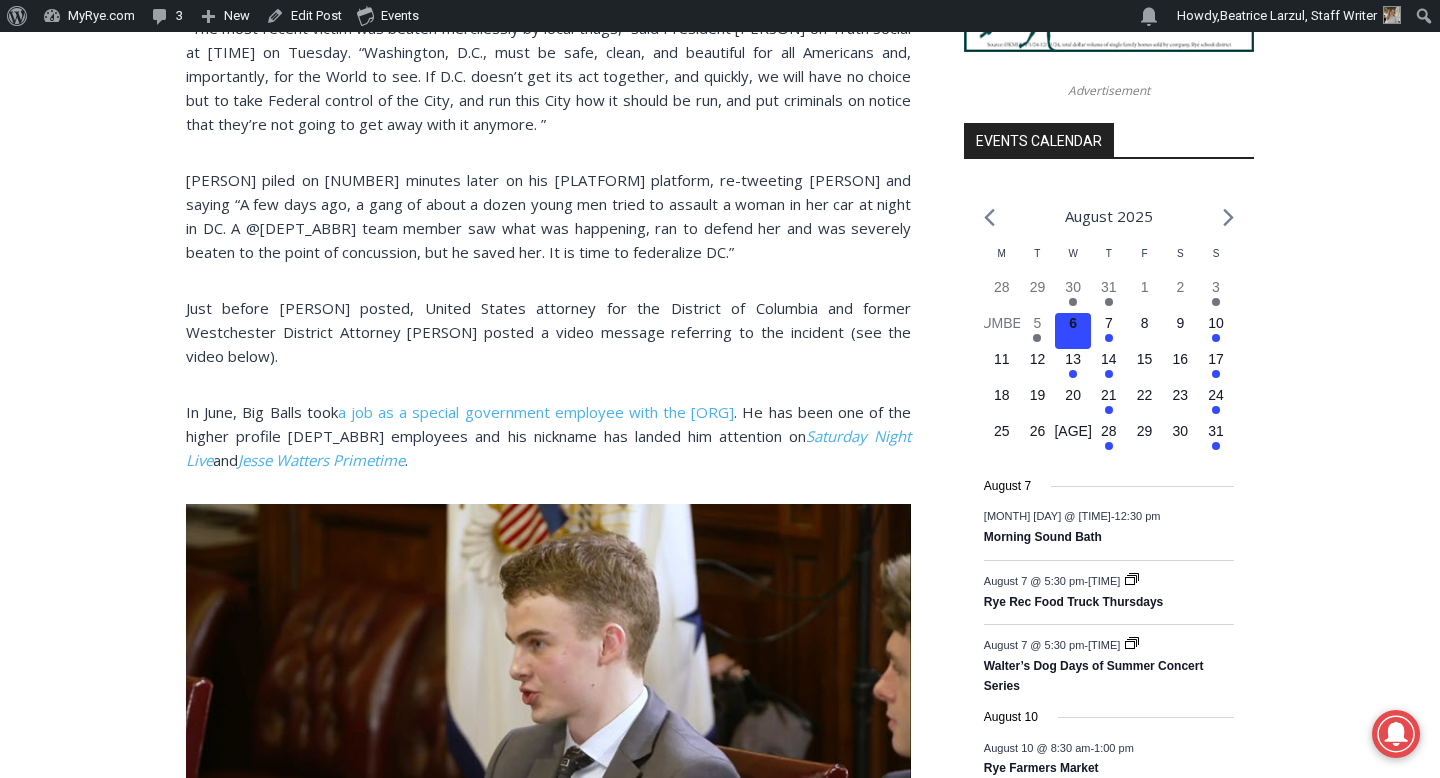 scroll, scrollTop: 2152, scrollLeft: 0, axis: vertical 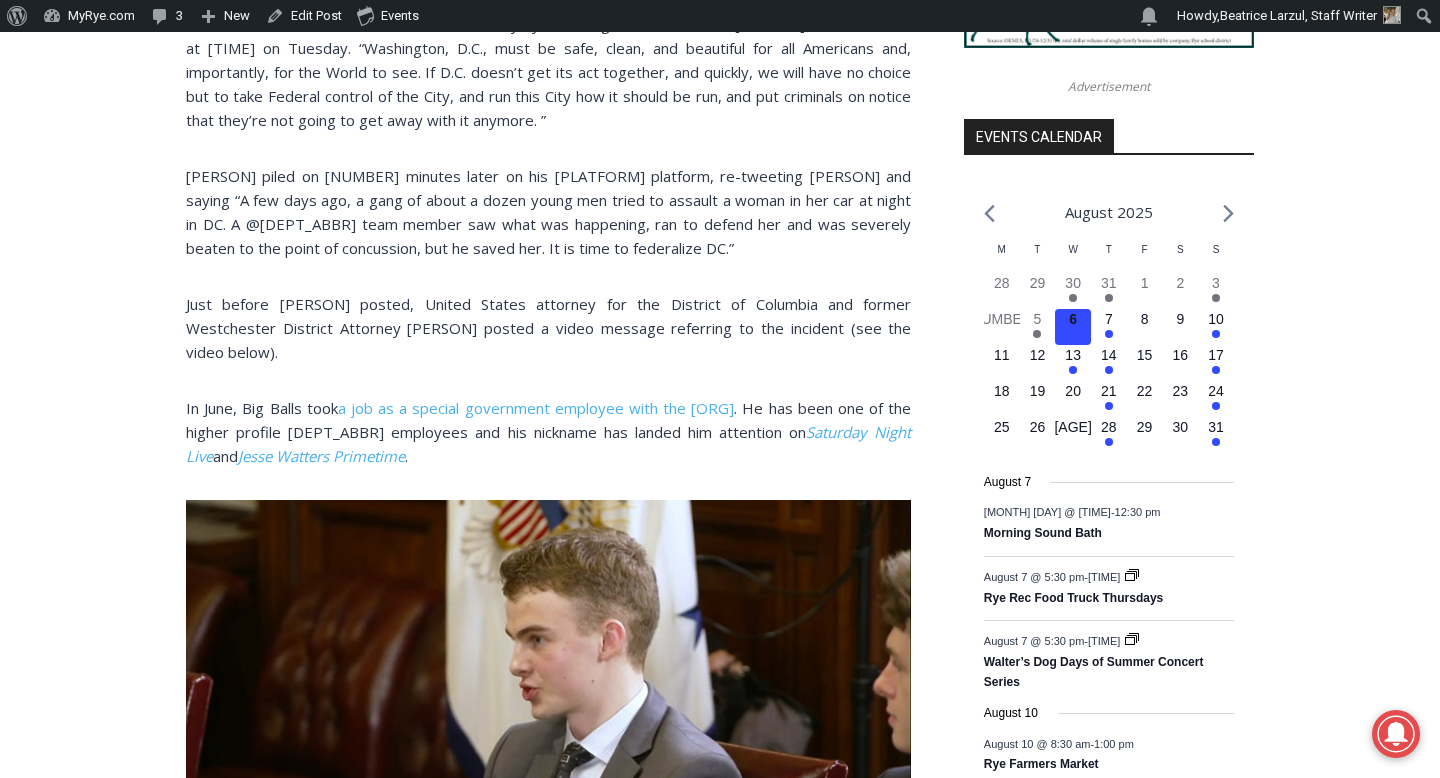 click on "Home   >   Government   >   Federal Government   >   Big Balls Beaten in Assault, Trump & Musk Both Respond
Federal Government   Government   Rye Country Day School   Schools
Big Balls Beaten in Assault, Trump & Musk Both Respond
By Jay Sears, Publisher of MyRye.com
August 5, 2025 August 5, 2025
(PHOTO: President Donald Trump posted this photo of Edward “Big Balls” Coristine, the Rye Country Day School ’24 graduate and Department of Government Efficiency (DOGE) team member, after he was assaulted early Sunday, August 3, 2025 in a carjacking attempt. Source: Truth Social.)
Edward Coristine,  the Rye Country Day School ’24 graduate and former Department of Government Efficiency (DOGE) team member
Just before Trump posted, United States attorney for the District of Columbia and former Westchester District Attorney Jeanine Pirro posted a video message referring to the incident (see the video below)." at bounding box center [720, 1921] 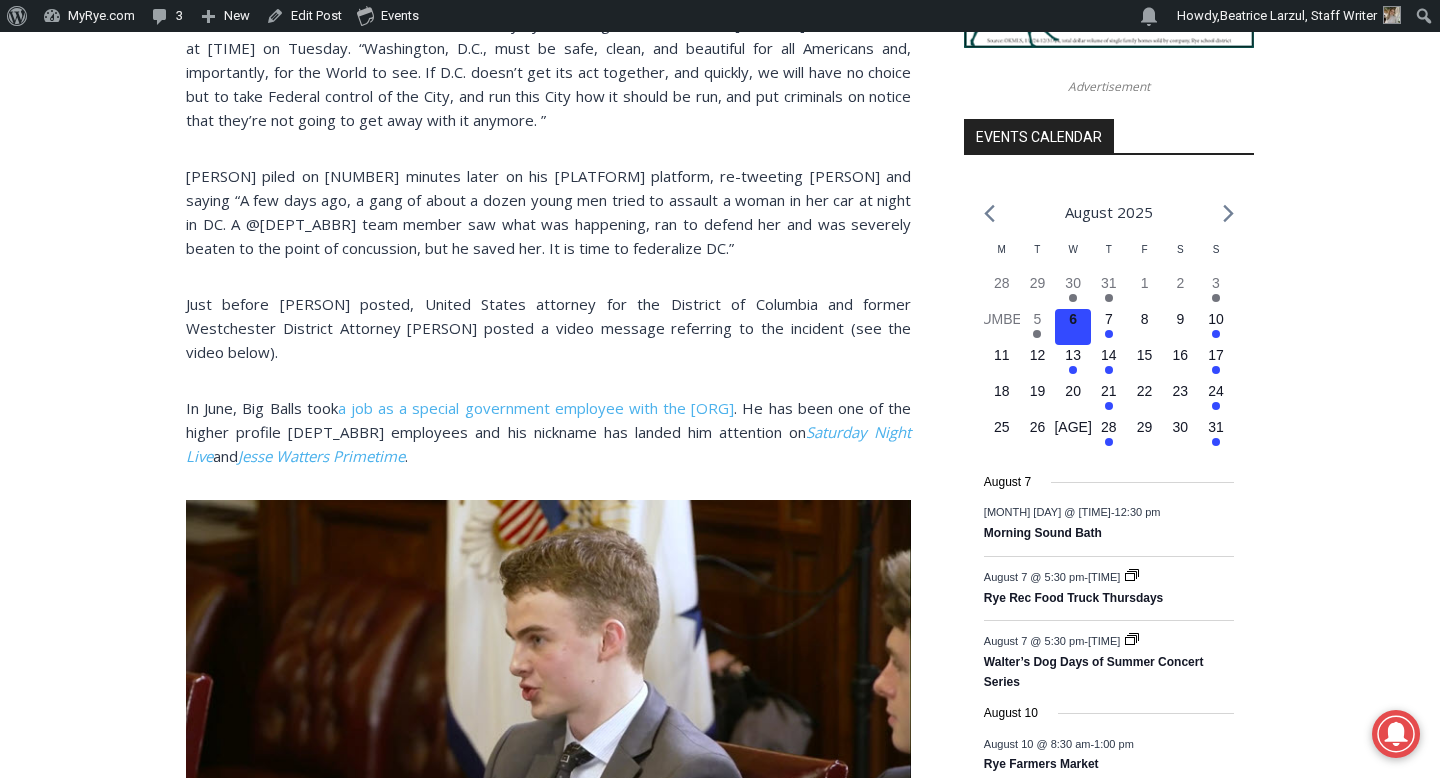 click on "Home   >   Government   >   Federal Government   >   Big Balls Beaten in Assault, Trump & Musk Both Respond
Federal Government   Government   Rye Country Day School   Schools
Big Balls Beaten in Assault, Trump & Musk Both Respond
By Jay Sears, Publisher of MyRye.com
August 5, 2025 August 5, 2025
(PHOTO: President Donald Trump posted this photo of Edward “Big Balls” Coristine, the Rye Country Day School ’24 graduate and Department of Government Efficiency (DOGE) team member, after he was assaulted early Sunday, August 3, 2025 in a carjacking attempt. Source: Truth Social.)
Edward Coristine,  the Rye Country Day School ’24 graduate and former Department of Government Efficiency (DOGE) team member
Just before Trump posted, United States attorney for the District of Columbia and former Westchester District Attorney Jeanine Pirro posted a video message referring to the incident (see the video below)." at bounding box center [720, 1921] 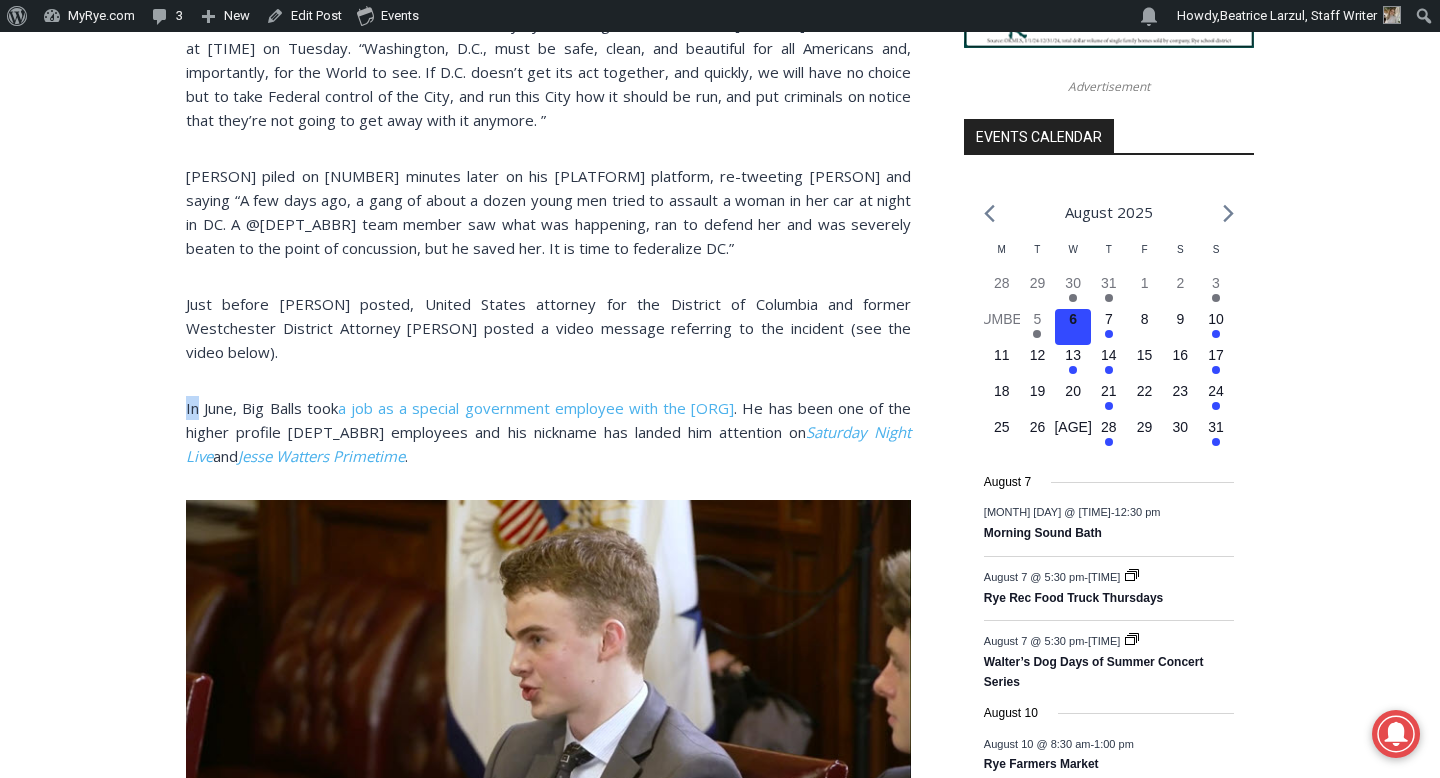 click on "Home   >   Government   >   Federal Government   >   Big Balls Beaten in Assault, Trump & Musk Both Respond
Federal Government   Government   Rye Country Day School   Schools
Big Balls Beaten in Assault, Trump & Musk Both Respond
By Jay Sears, Publisher of MyRye.com
August 5, 2025 August 5, 2025
(PHOTO: President Donald Trump posted this photo of Edward “Big Balls” Coristine, the Rye Country Day School ’24 graduate and Department of Government Efficiency (DOGE) team member, after he was assaulted early Sunday, August 3, 2025 in a carjacking attempt. Source: Truth Social.)
Edward Coristine,  the Rye Country Day School ’24 graduate and former Department of Government Efficiency (DOGE) team member
Just before Trump posted, United States attorney for the District of Columbia and former Westchester District Attorney Jeanine Pirro posted a video message referring to the incident (see the video below)." at bounding box center [720, 1921] 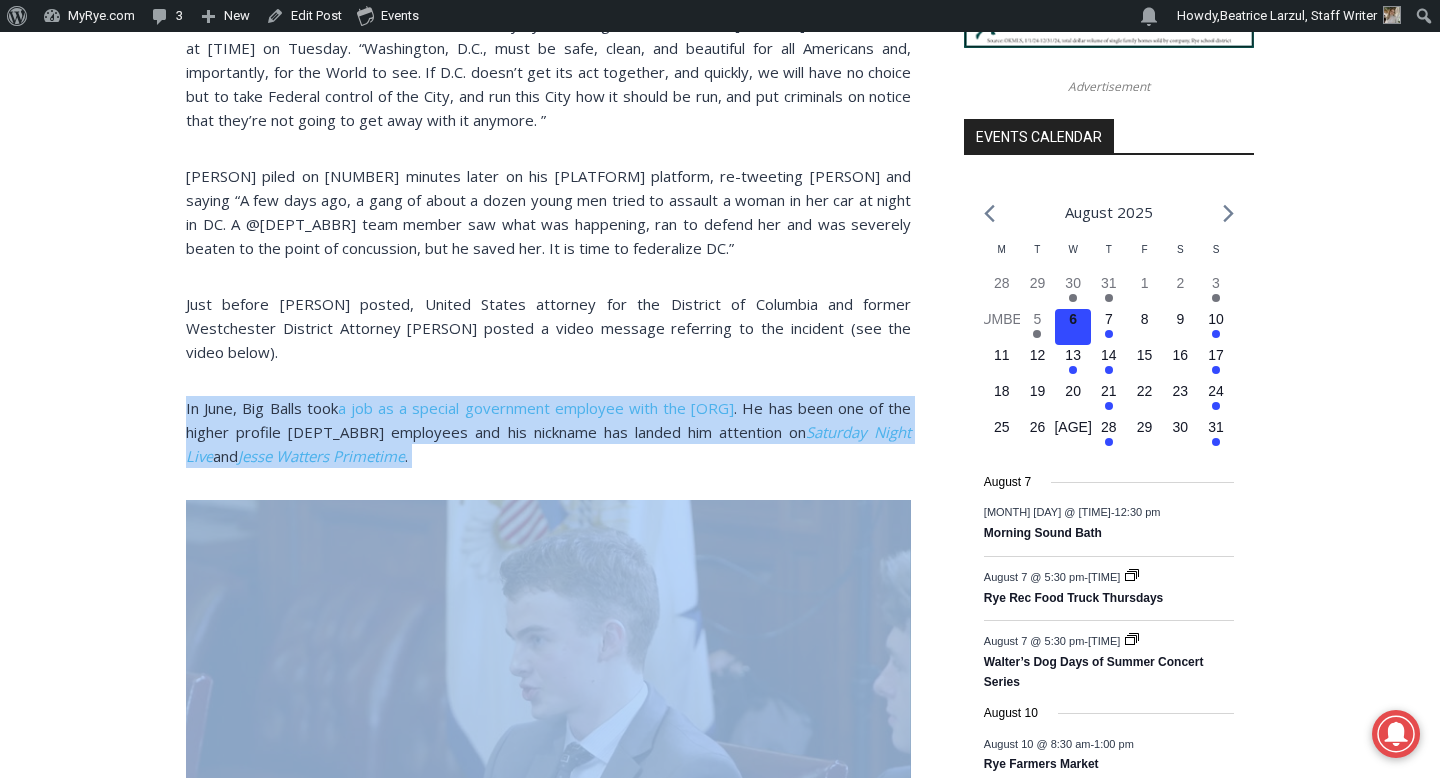 click on "Home   >   Government   >   Federal Government   >   Big Balls Beaten in Assault, Trump & Musk Both Respond
Federal Government   Government   Rye Country Day School   Schools
Big Balls Beaten in Assault, Trump & Musk Both Respond
By Jay Sears, Publisher of MyRye.com
August 5, 2025 August 5, 2025
(PHOTO: President Donald Trump posted this photo of Edward “Big Balls” Coristine, the Rye Country Day School ’24 graduate and Department of Government Efficiency (DOGE) team member, after he was assaulted early Sunday, August 3, 2025 in a carjacking attempt. Source: Truth Social.)
Edward Coristine,  the Rye Country Day School ’24 graduate and former Department of Government Efficiency (DOGE) team member
Just before Trump posted, United States attorney for the District of Columbia and former Westchester District Attorney Jeanine Pirro posted a video message referring to the incident (see the video below)." at bounding box center [720, 1921] 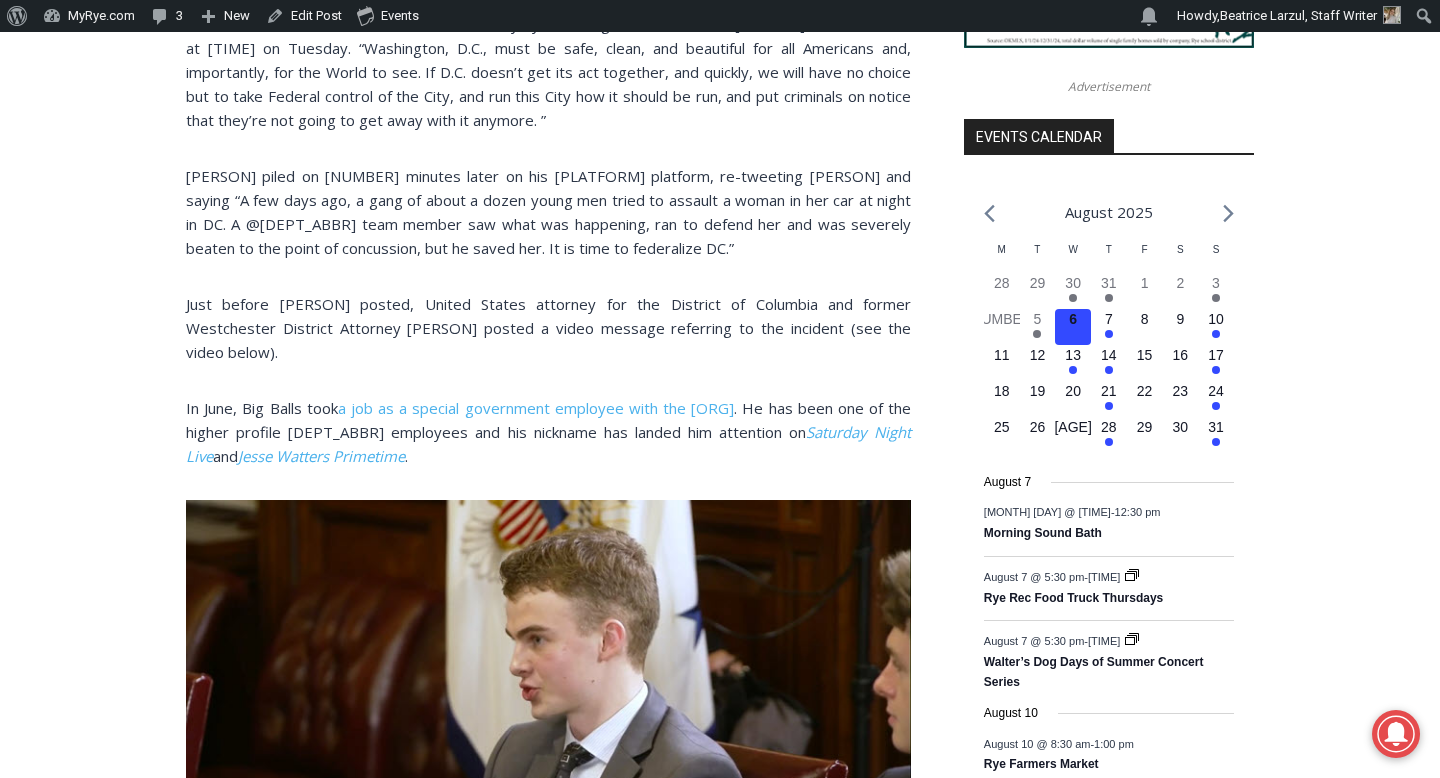 click on "Home   >   Government   >   Federal Government   >   Big Balls Beaten in Assault, Trump & Musk Both Respond
Federal Government   Government   Rye Country Day School   Schools
Big Balls Beaten in Assault, Trump & Musk Both Respond
By Jay Sears, Publisher of MyRye.com
August 5, 2025 August 5, 2025
(PHOTO: President Donald Trump posted this photo of Edward “Big Balls” Coristine, the Rye Country Day School ’24 graduate and Department of Government Efficiency (DOGE) team member, after he was assaulted early Sunday, August 3, 2025 in a carjacking attempt. Source: Truth Social.)
Edward Coristine,  the Rye Country Day School ’24 graduate and former Department of Government Efficiency (DOGE) team member
Just before Trump posted, United States attorney for the District of Columbia and former Westchester District Attorney Jeanine Pirro posted a video message referring to the incident (see the video below)." at bounding box center [720, 1921] 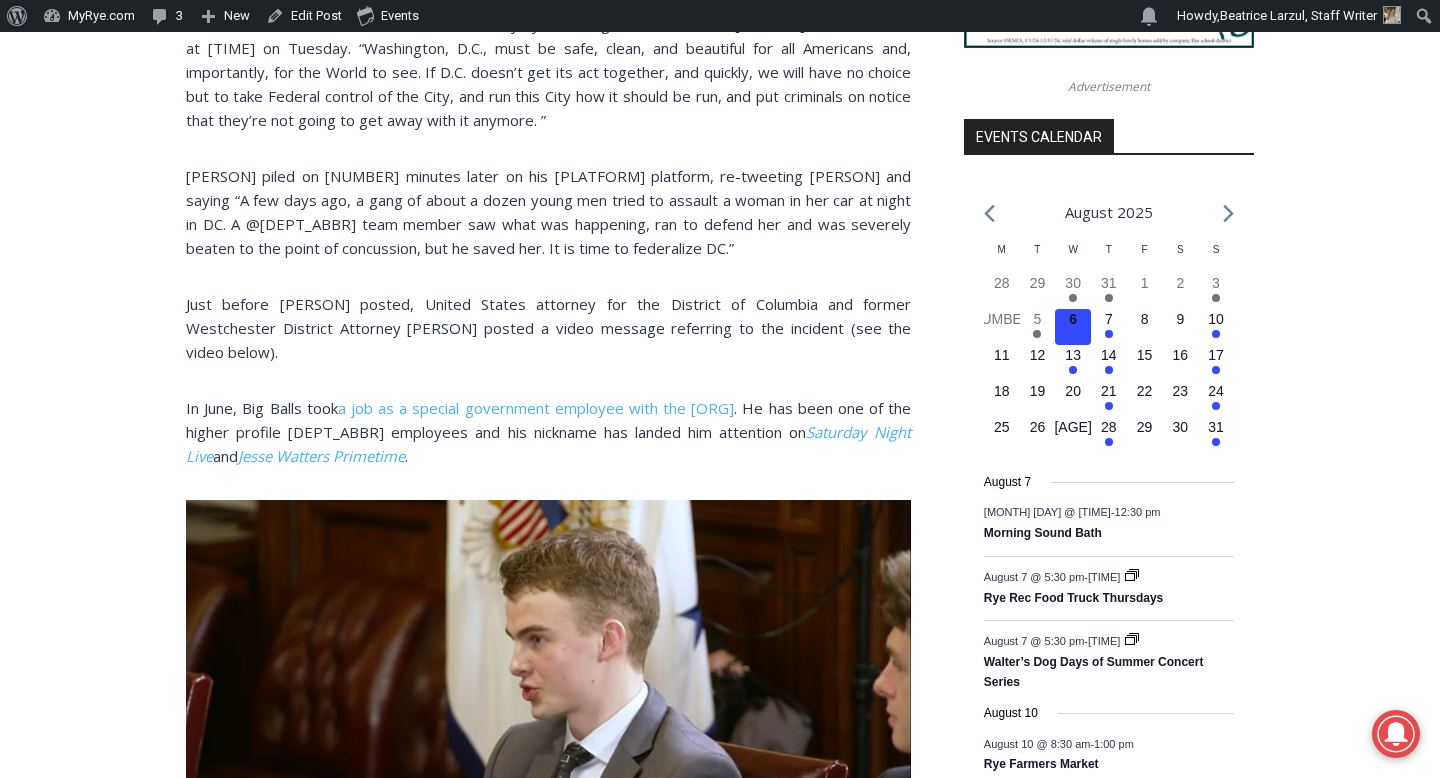 click on "Home   >   Government   >   Federal Government   >   Big Balls Beaten in Assault, Trump & Musk Both Respond
Federal Government   Government   Rye Country Day School   Schools
Big Balls Beaten in Assault, Trump & Musk Both Respond
By Jay Sears, Publisher of MyRye.com
August 5, 2025 August 5, 2025
(PHOTO: President Donald Trump posted this photo of Edward “Big Balls” Coristine, the Rye Country Day School ’24 graduate and Department of Government Efficiency (DOGE) team member, after he was assaulted early Sunday, August 3, 2025 in a carjacking attempt. Source: Truth Social.)
Edward Coristine,  the Rye Country Day School ’24 graduate and former Department of Government Efficiency (DOGE) team member
Just before Trump posted, United States attorney for the District of Columbia and former Westchester District Attorney Jeanine Pirro posted a video message referring to the incident (see the video below)." at bounding box center [720, 1921] 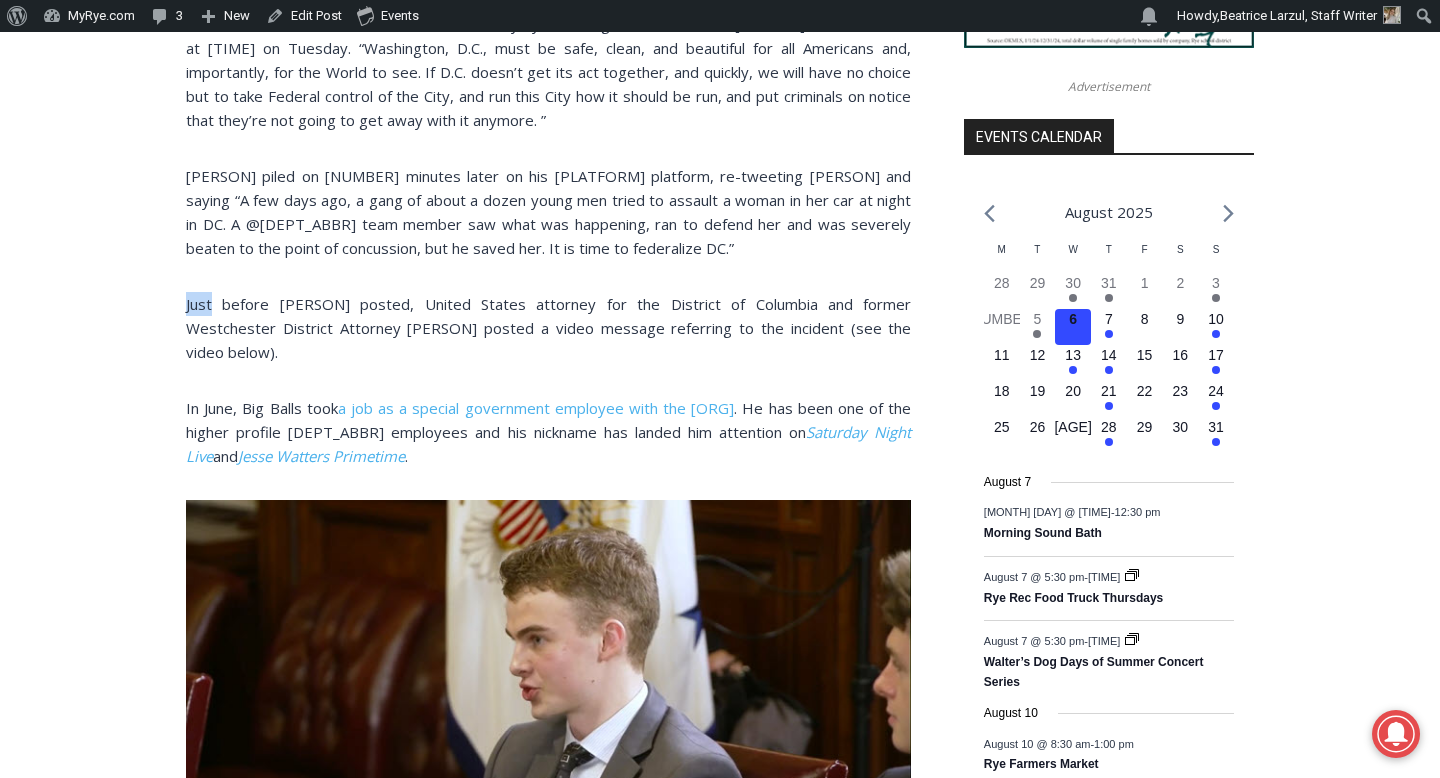 click on "Home   >   Government   >   Federal Government   >   Big Balls Beaten in Assault, Trump & Musk Both Respond
Federal Government   Government   Rye Country Day School   Schools
Big Balls Beaten in Assault, Trump & Musk Both Respond
By Jay Sears, Publisher of MyRye.com
August 5, 2025 August 5, 2025
(PHOTO: President Donald Trump posted this photo of Edward “Big Balls” Coristine, the Rye Country Day School ’24 graduate and Department of Government Efficiency (DOGE) team member, after he was assaulted early Sunday, August 3, 2025 in a carjacking attempt. Source: Truth Social.)
Edward Coristine,  the Rye Country Day School ’24 graduate and former Department of Government Efficiency (DOGE) team member
Just before Trump posted, United States attorney for the District of Columbia and former Westchester District Attorney Jeanine Pirro posted a video message referring to the incident (see the video below)." at bounding box center [720, 1921] 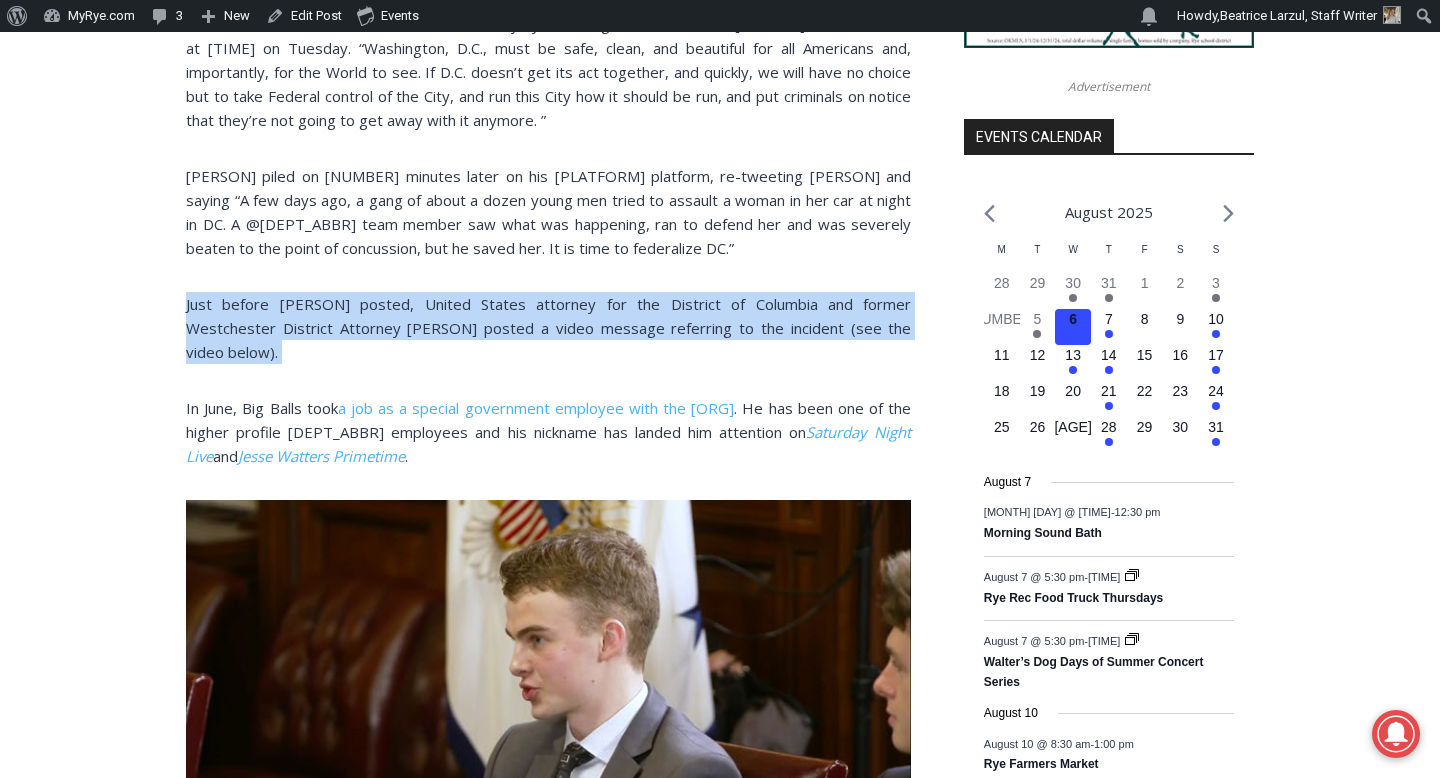 click on "Home   >   Government   >   Federal Government   >   Big Balls Beaten in Assault, Trump & Musk Both Respond
Federal Government   Government   Rye Country Day School   Schools
Big Balls Beaten in Assault, Trump & Musk Both Respond
By Jay Sears, Publisher of MyRye.com
August 5, 2025 August 5, 2025
(PHOTO: President Donald Trump posted this photo of Edward “Big Balls” Coristine, the Rye Country Day School ’24 graduate and Department of Government Efficiency (DOGE) team member, after he was assaulted early Sunday, August 3, 2025 in a carjacking attempt. Source: Truth Social.)
Edward Coristine,  the Rye Country Day School ’24 graduate and former Department of Government Efficiency (DOGE) team member
Just before Trump posted, United States attorney for the District of Columbia and former Westchester District Attorney Jeanine Pirro posted a video message referring to the incident (see the video below)." at bounding box center (720, 1921) 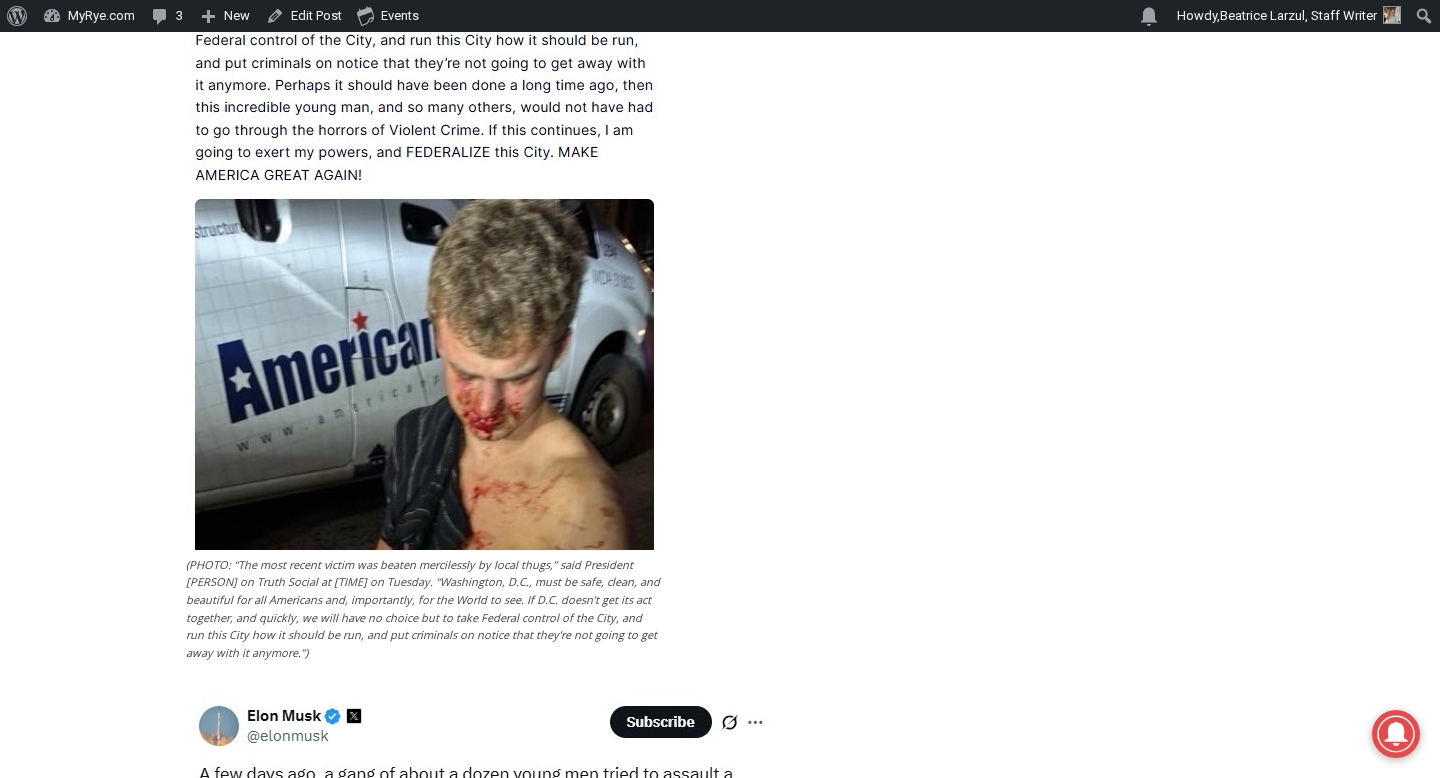 scroll, scrollTop: 3477, scrollLeft: 0, axis: vertical 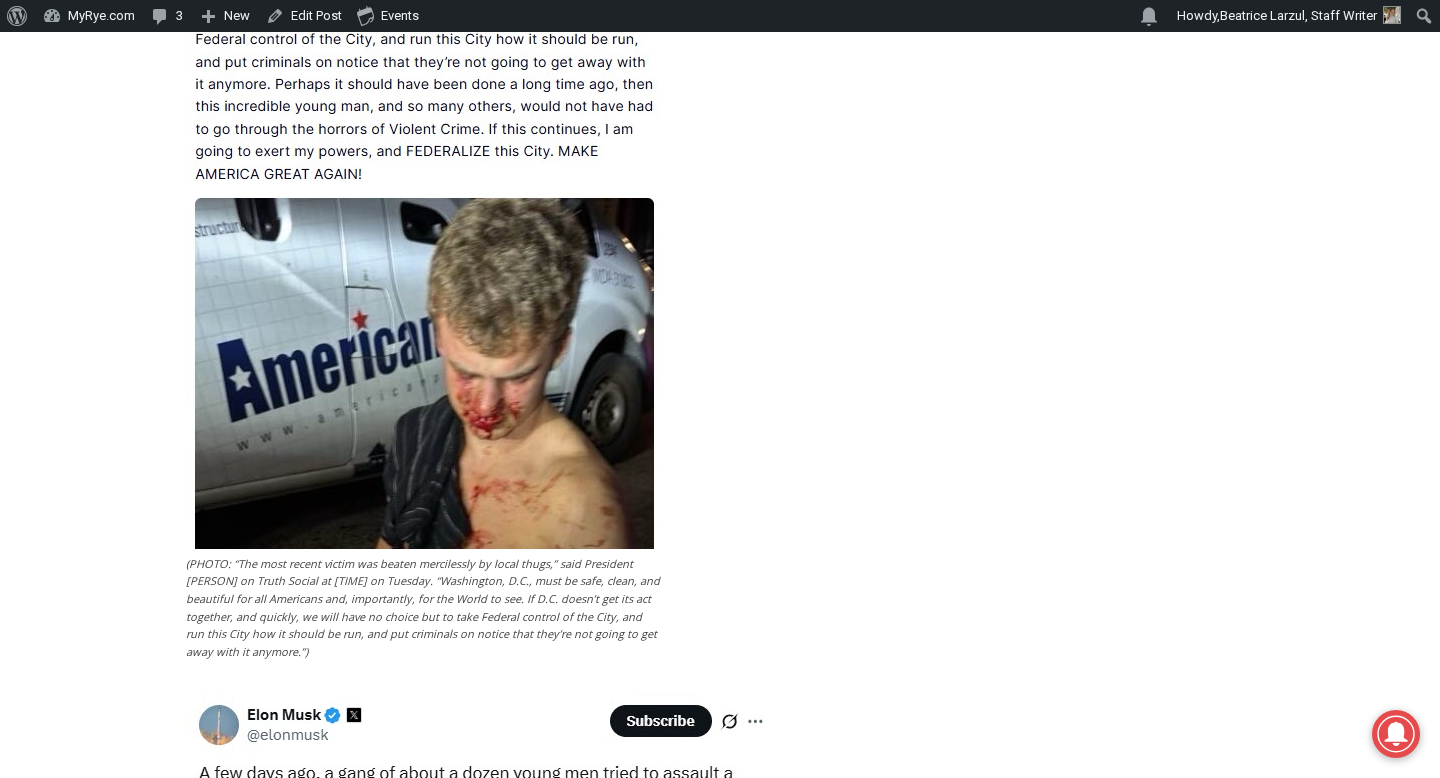 click on "(PHOTO: “The most recent victim was beaten mercilessly by local thugs,” said President Trump on Truth Social at 4:13pm on Tuesday. “Washington, D.C., must be safe, clean, and beautiful for all Americans and, importantly, for the World to see. If D.C. doesn’t get its act together, and quickly, we will have no choice but to take Federal control of the City, and run this City how it should be run, and put criminals on notice that they’re not going to get away with it anymore.”)" at bounding box center (424, 608) 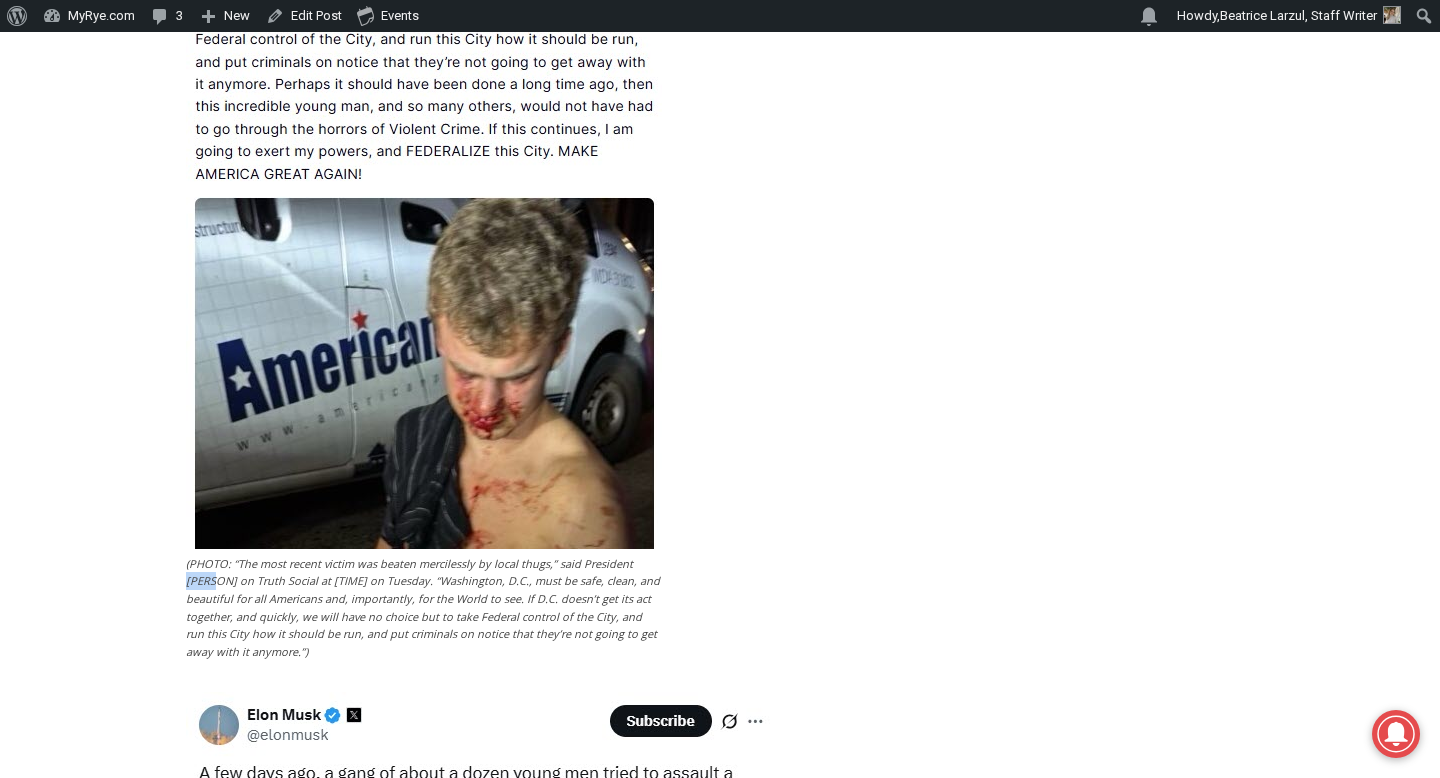 click on "(PHOTO: “The most recent victim was beaten mercilessly by local thugs,” said President Trump on Truth Social at 4:13pm on Tuesday. “Washington, D.C., must be safe, clean, and beautiful for all Americans and, importantly, for the World to see. If D.C. doesn’t get its act together, and quickly, we will have no choice but to take Federal control of the City, and run this City how it should be run, and put criminals on notice that they’re not going to get away with it anymore.”)" at bounding box center (424, 608) 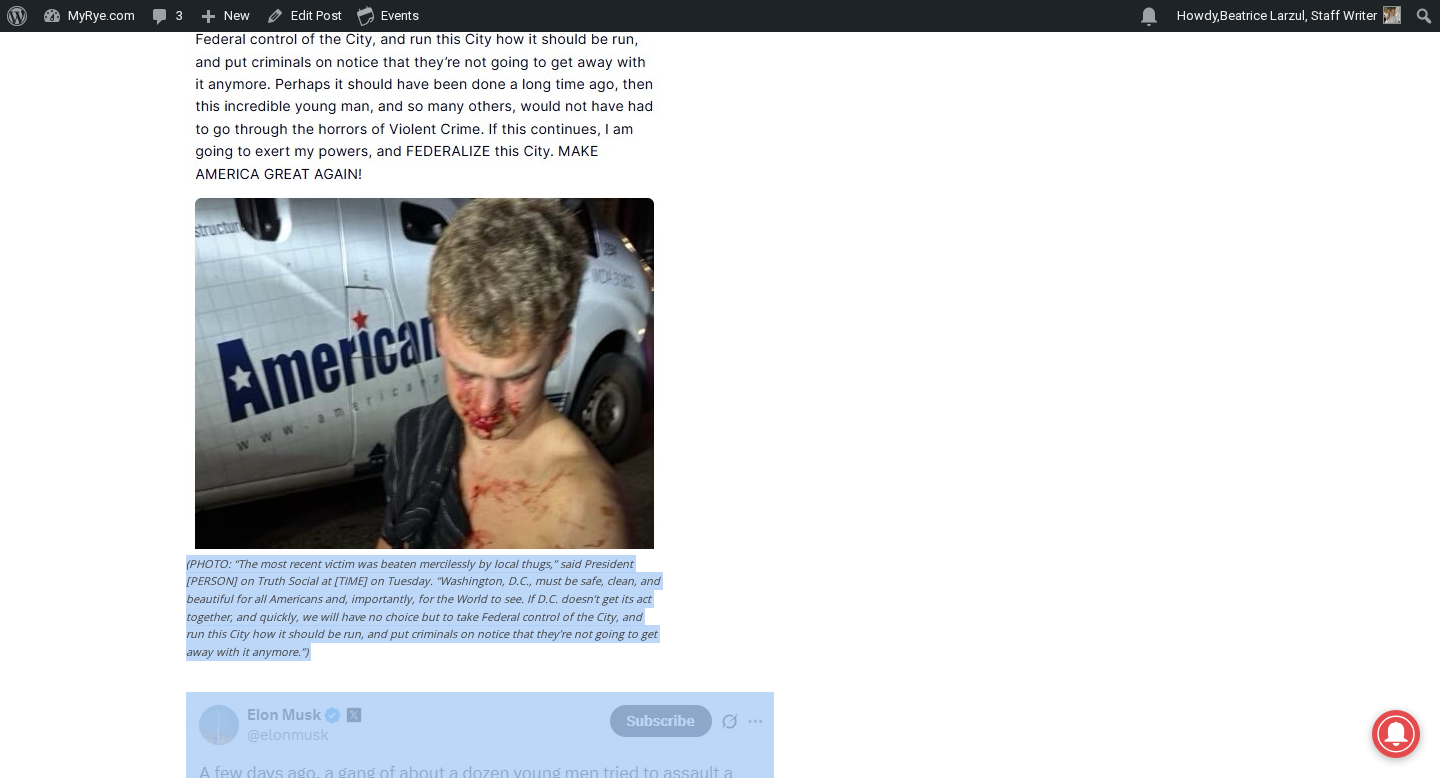 click on "(PHOTO: “The most recent victim was beaten mercilessly by local thugs,” said President Trump on Truth Social at 4:13pm on Tuesday. “Washington, D.C., must be safe, clean, and beautiful for all Americans and, importantly, for the World to see. If D.C. doesn’t get its act together, and quickly, we will have no choice but to take Federal control of the City, and run this City how it should be run, and put criminals on notice that they’re not going to get away with it anymore.”)" at bounding box center (424, 608) 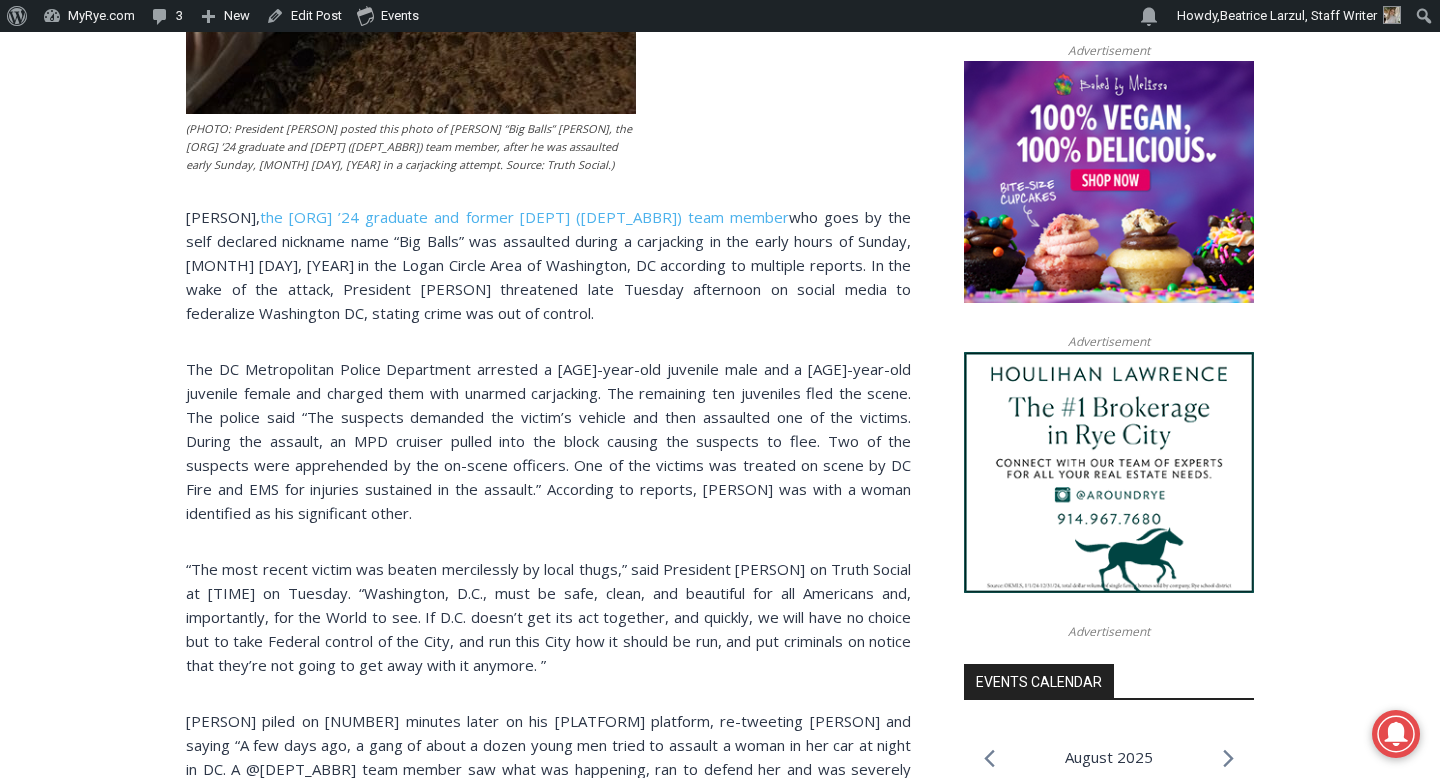scroll, scrollTop: 0, scrollLeft: 0, axis: both 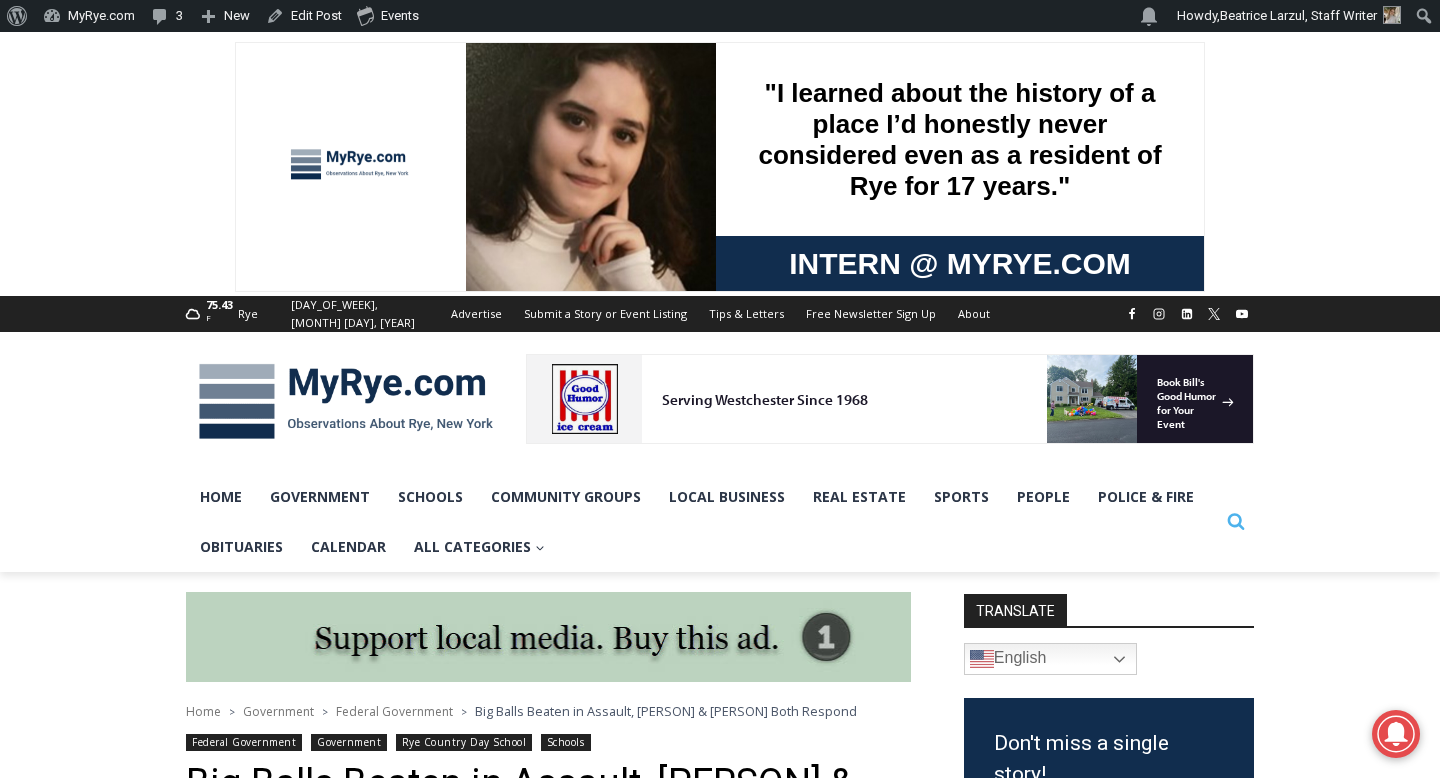 click on "Search" at bounding box center (1236, 522) 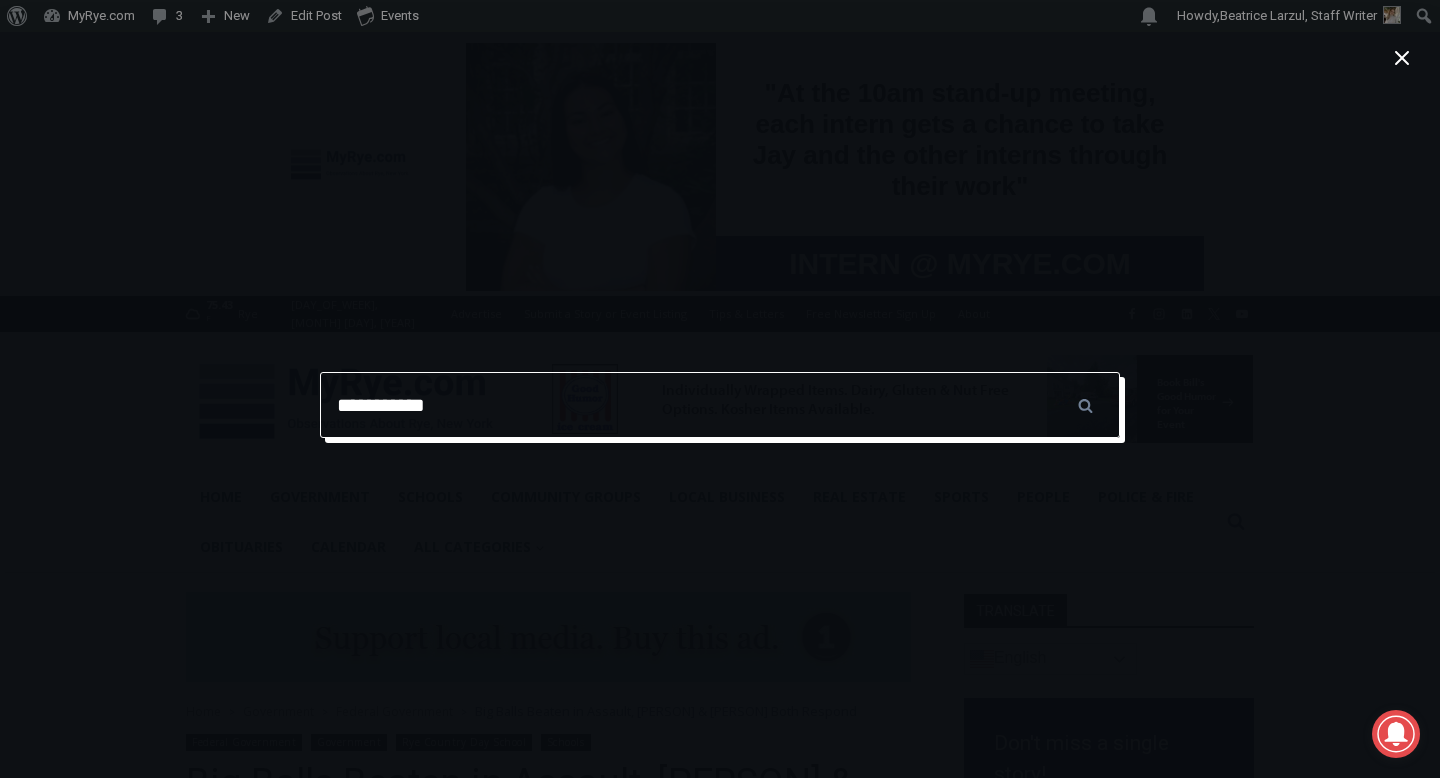 type on "**********" 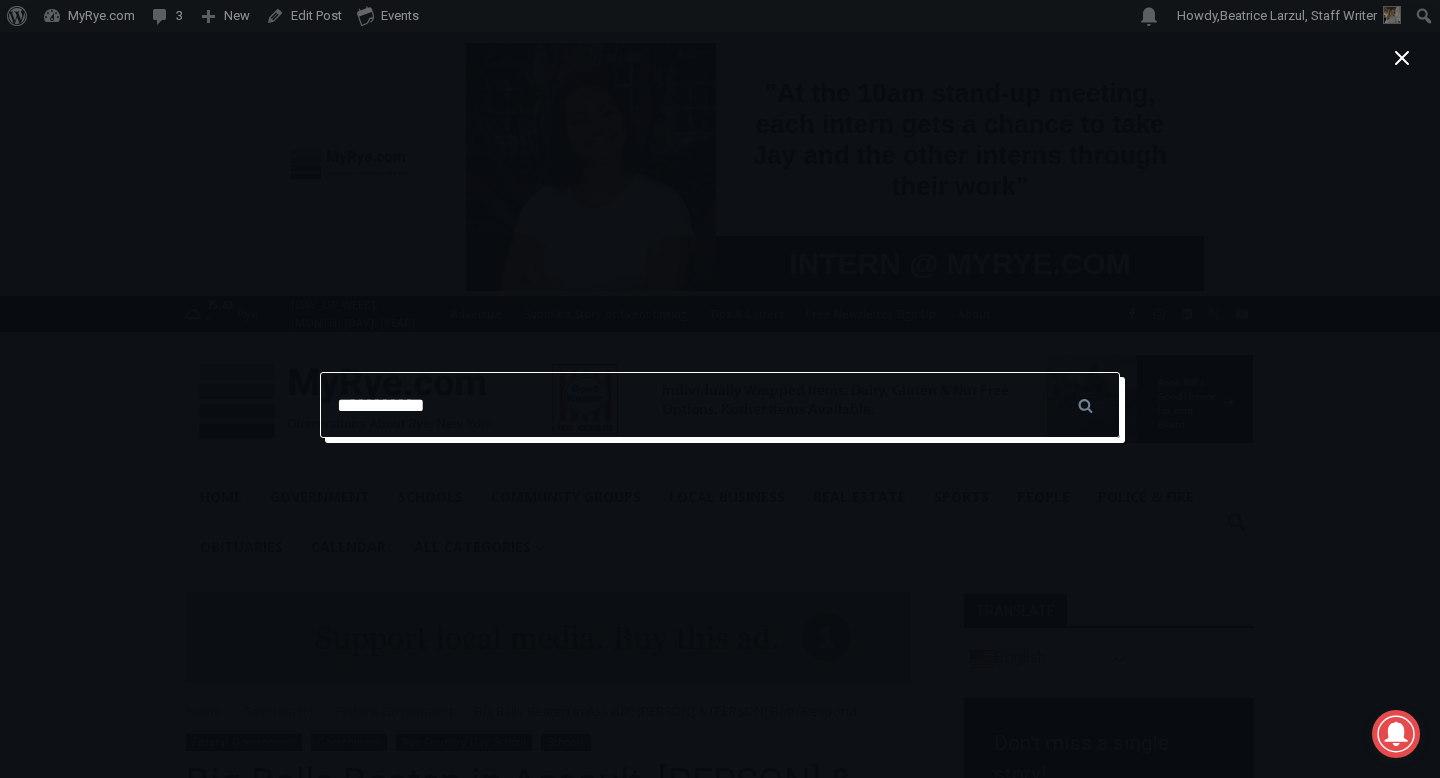 click on "******" at bounding box center (1085, 405) 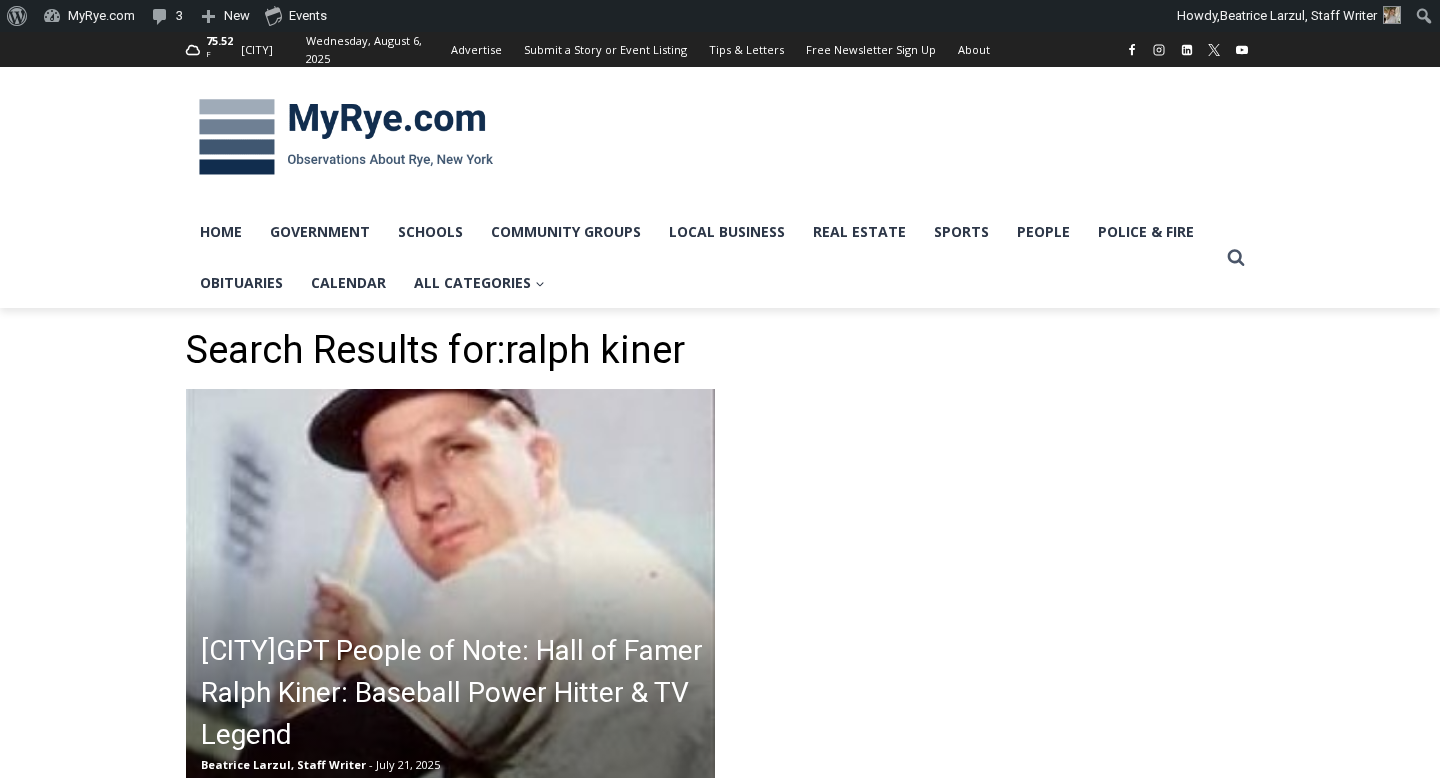 scroll, scrollTop: 0, scrollLeft: 0, axis: both 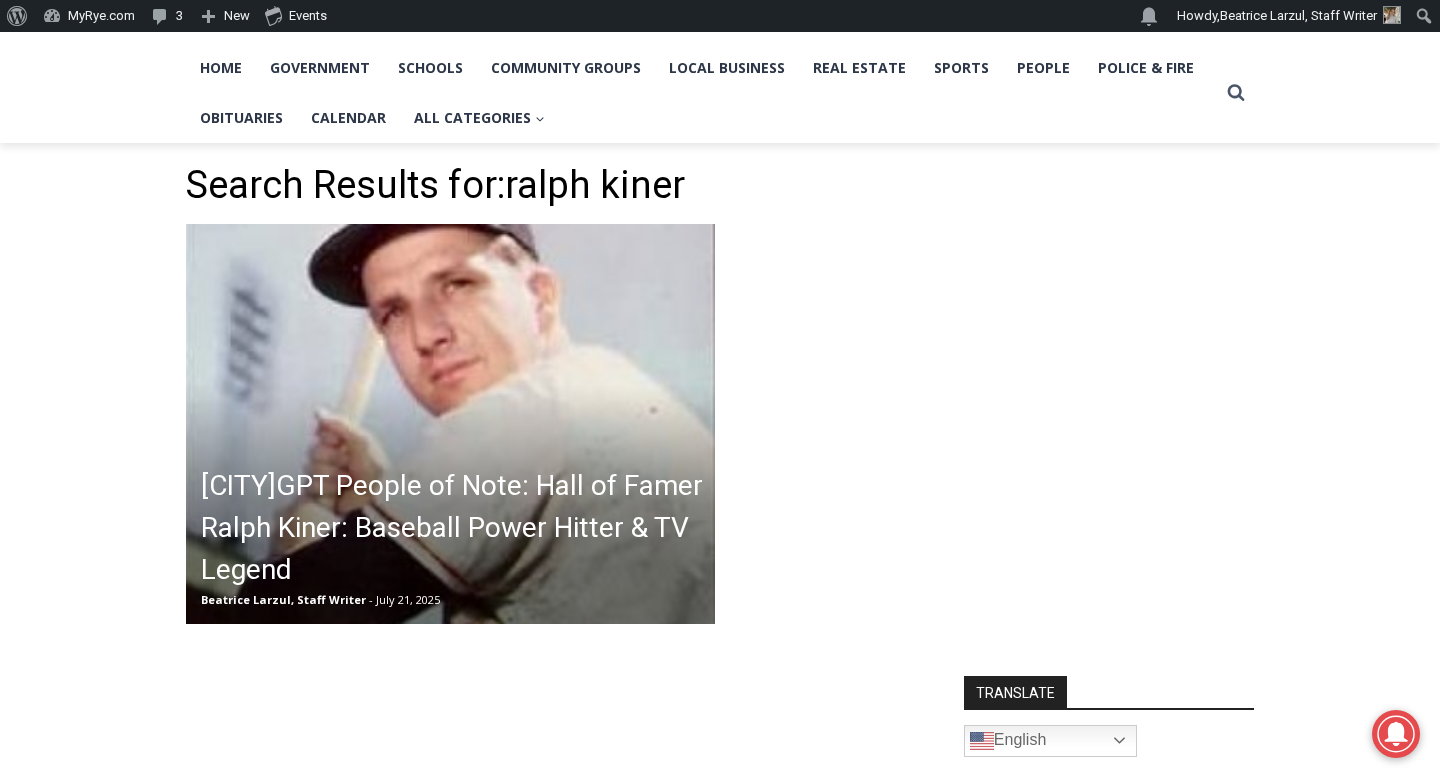 click on "RyeGPT People of Note: Hall of Famer Ralph Kiner: Baseball Power Hitter & TV Legend" at bounding box center [455, 528] 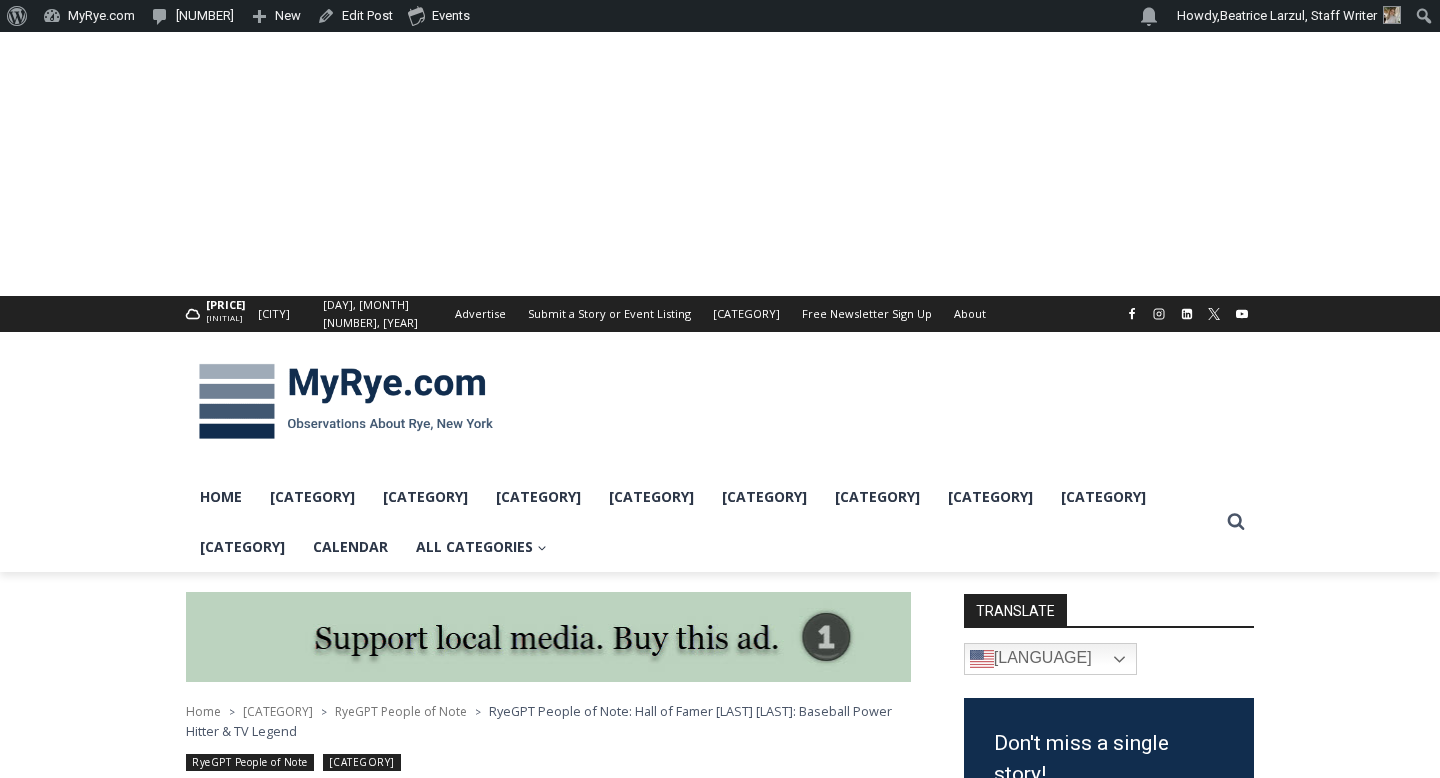 scroll, scrollTop: 0, scrollLeft: 0, axis: both 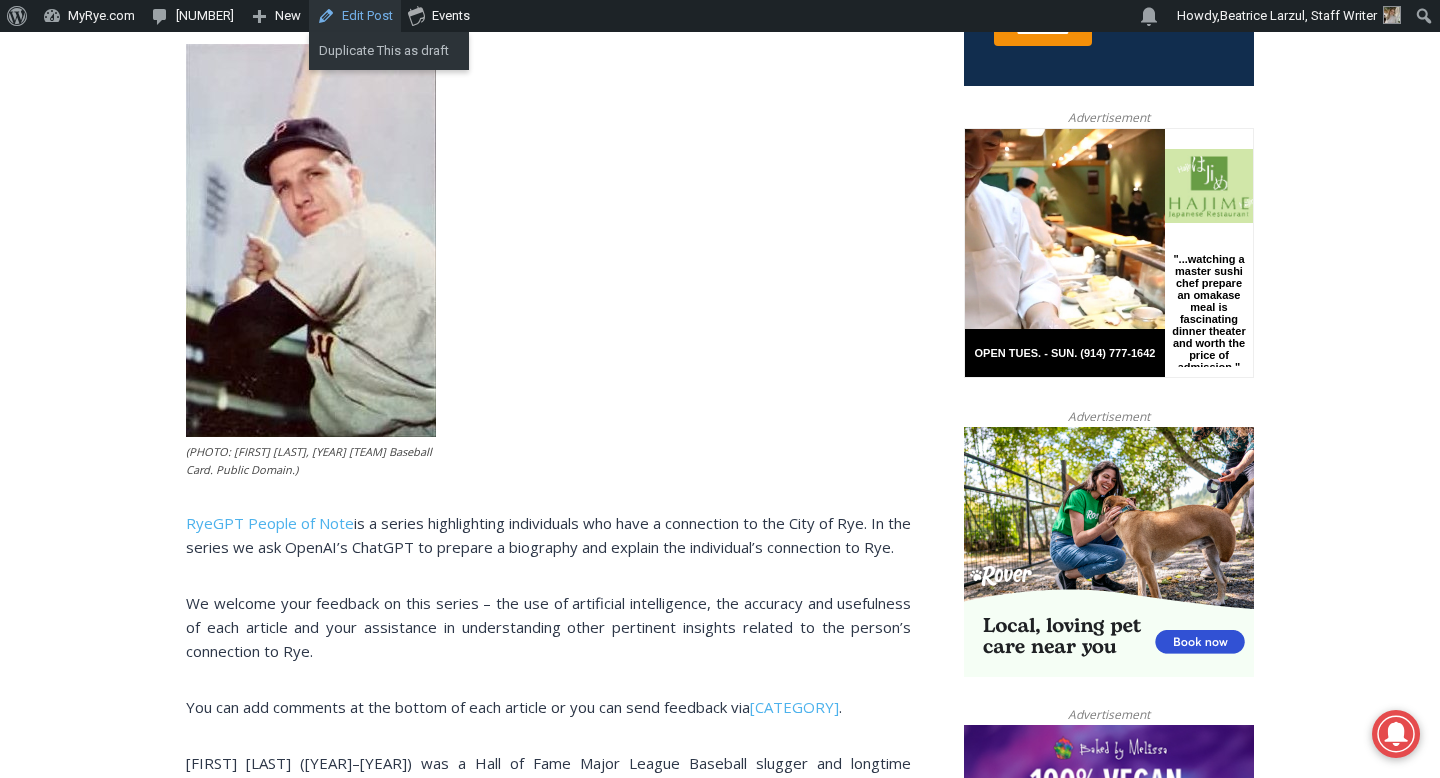 click on "Edit Post" at bounding box center (355, 16) 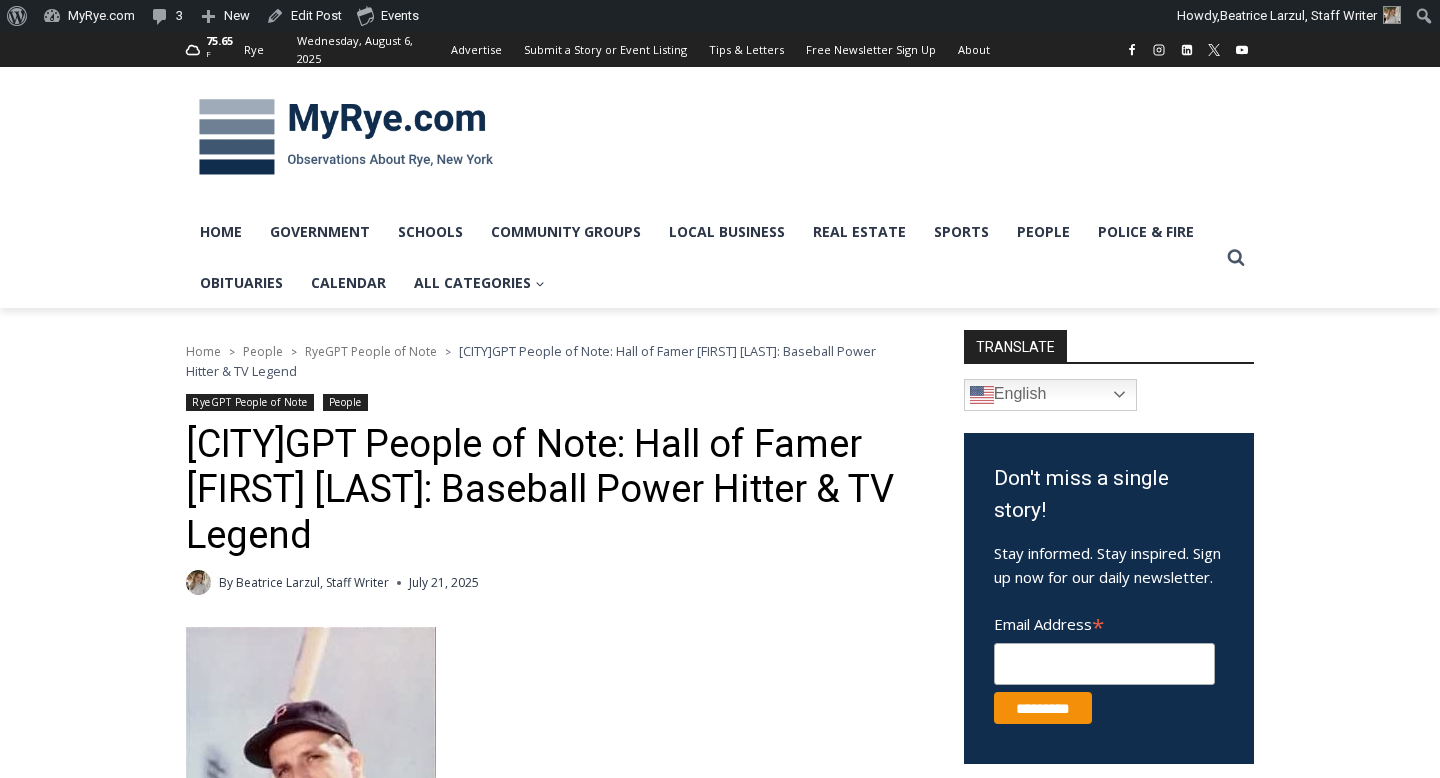 scroll, scrollTop: 0, scrollLeft: 0, axis: both 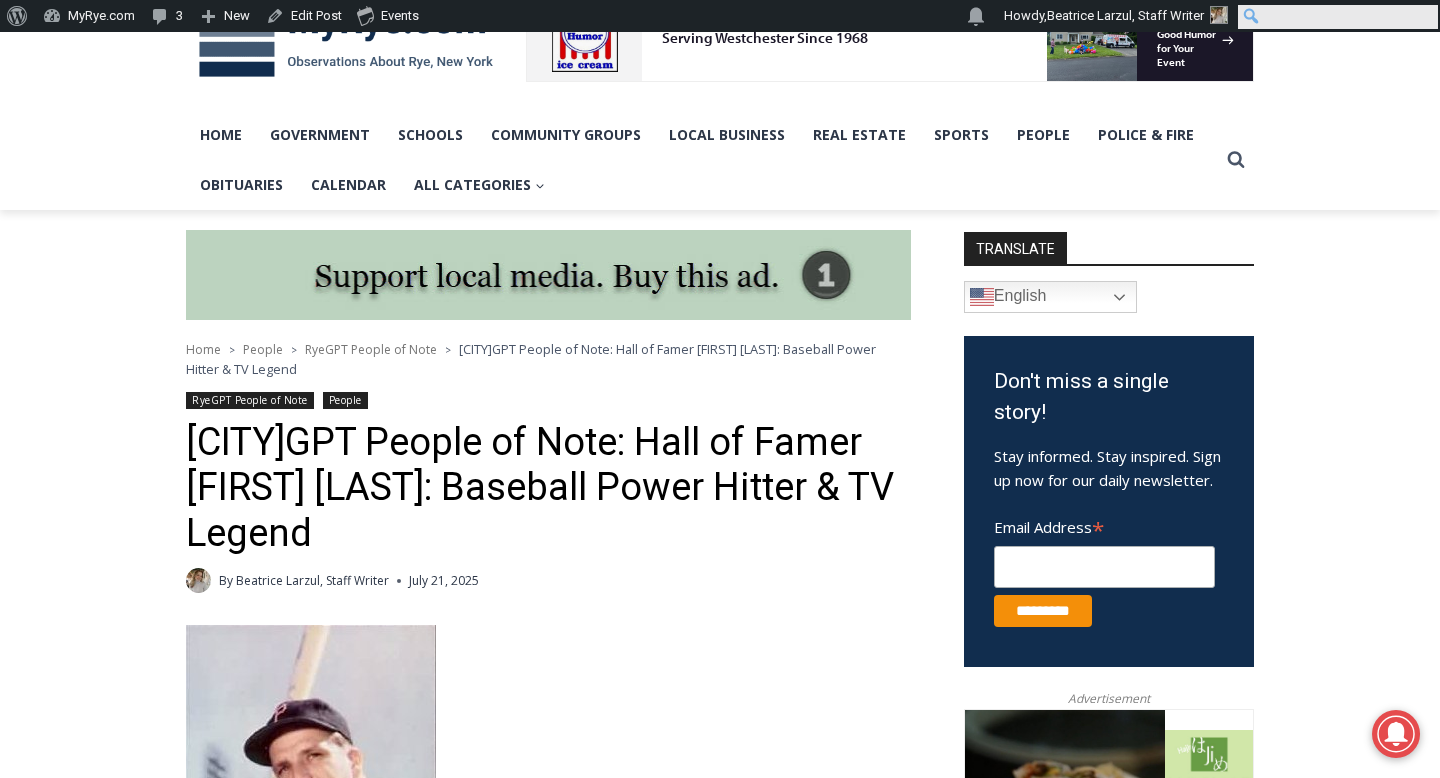 click on "Search" at bounding box center (1338, 17) 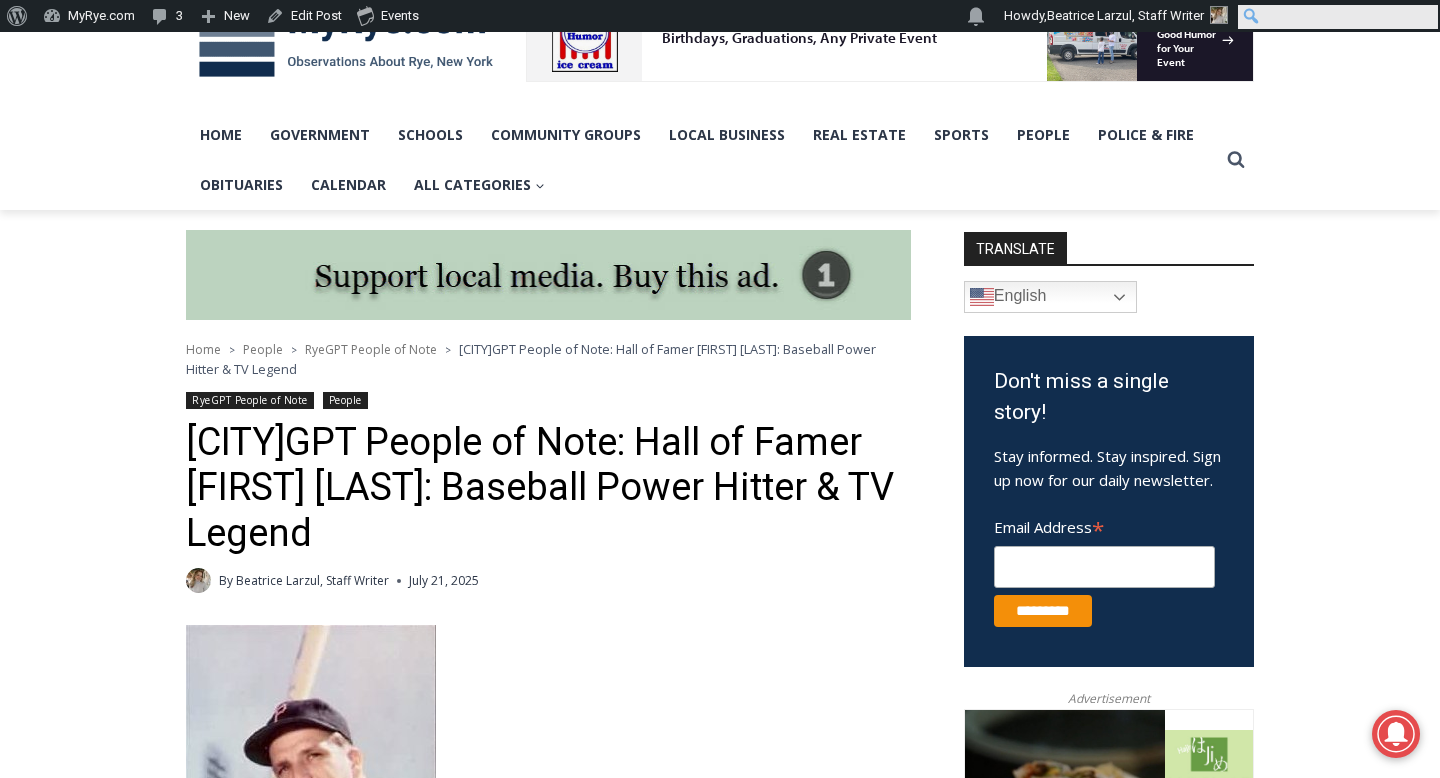 click on "Search" at bounding box center [1338, 17] 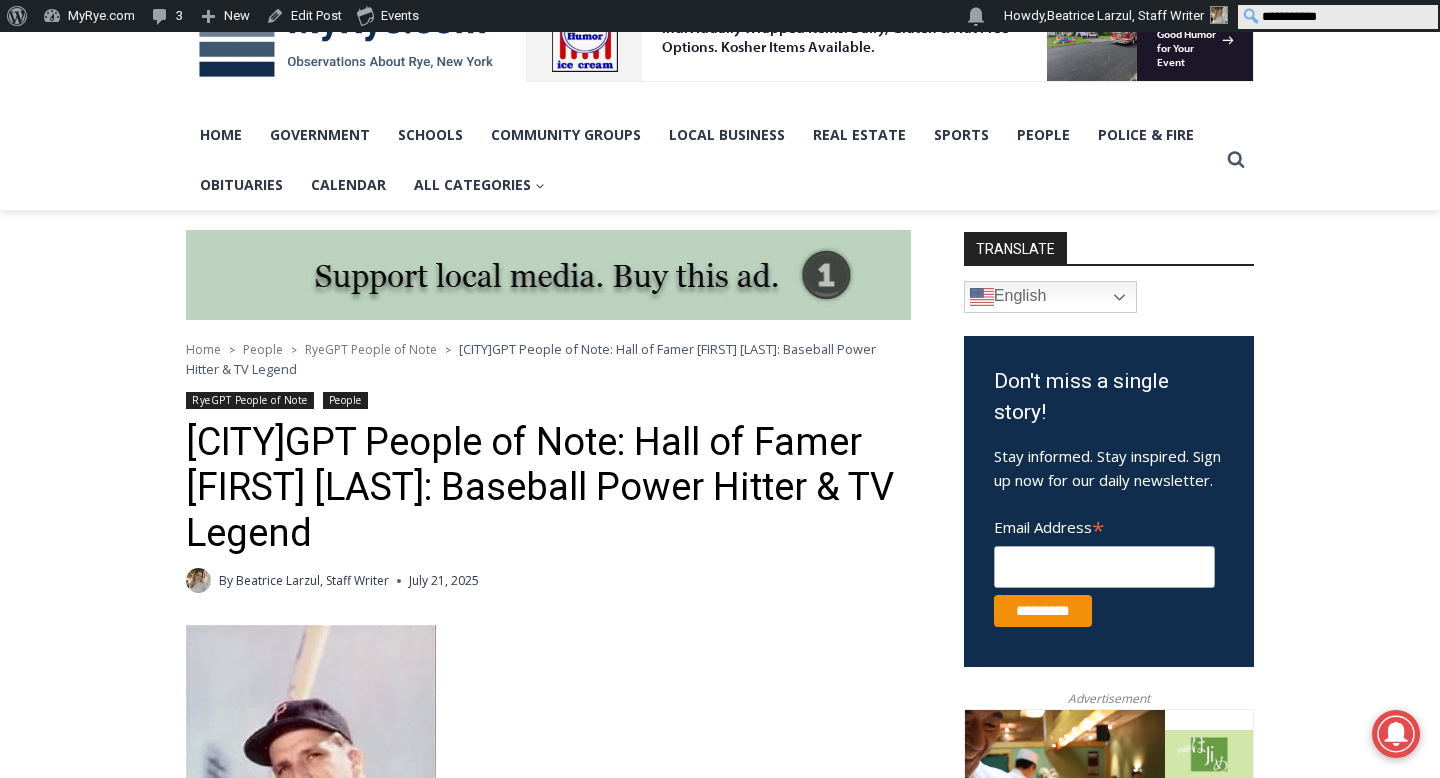 type on "**********" 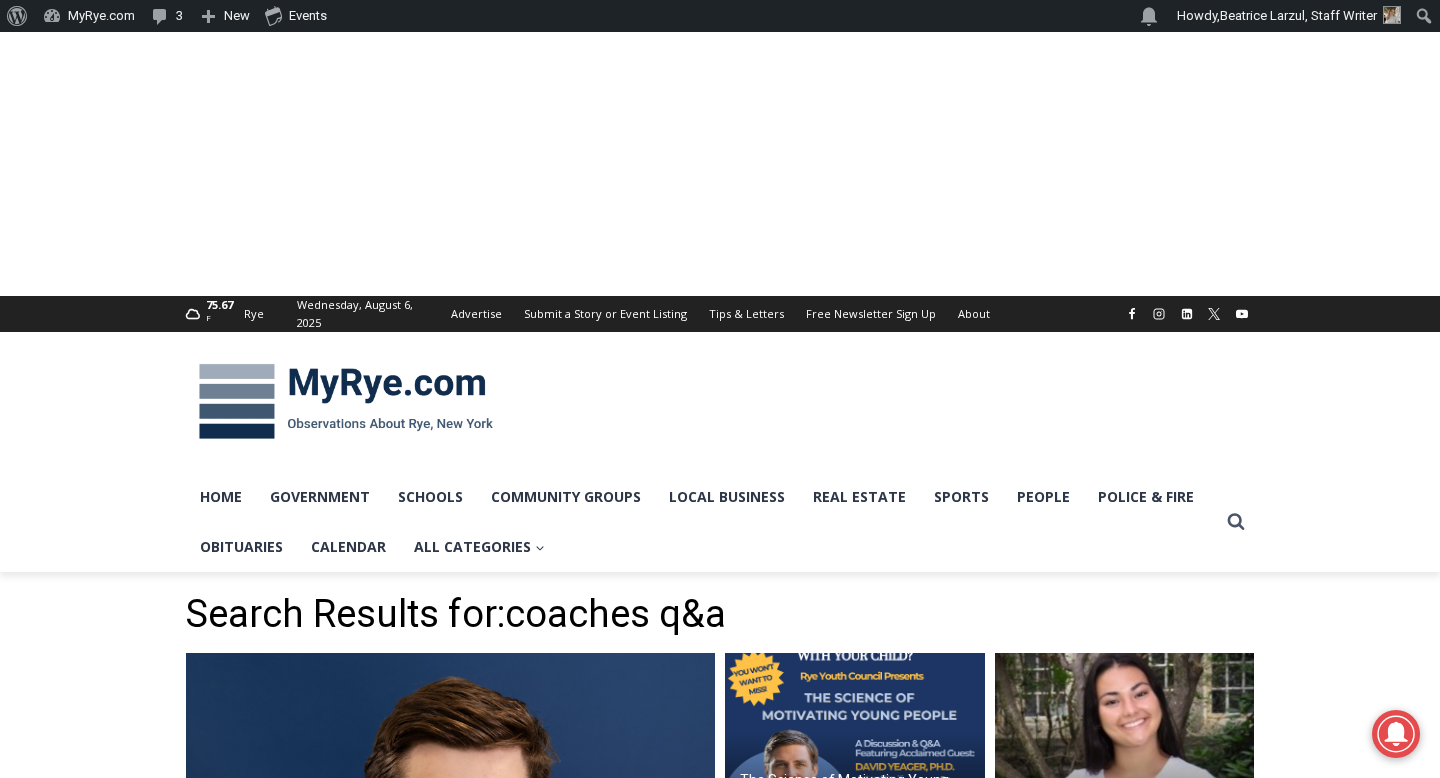 scroll, scrollTop: 795, scrollLeft: 0, axis: vertical 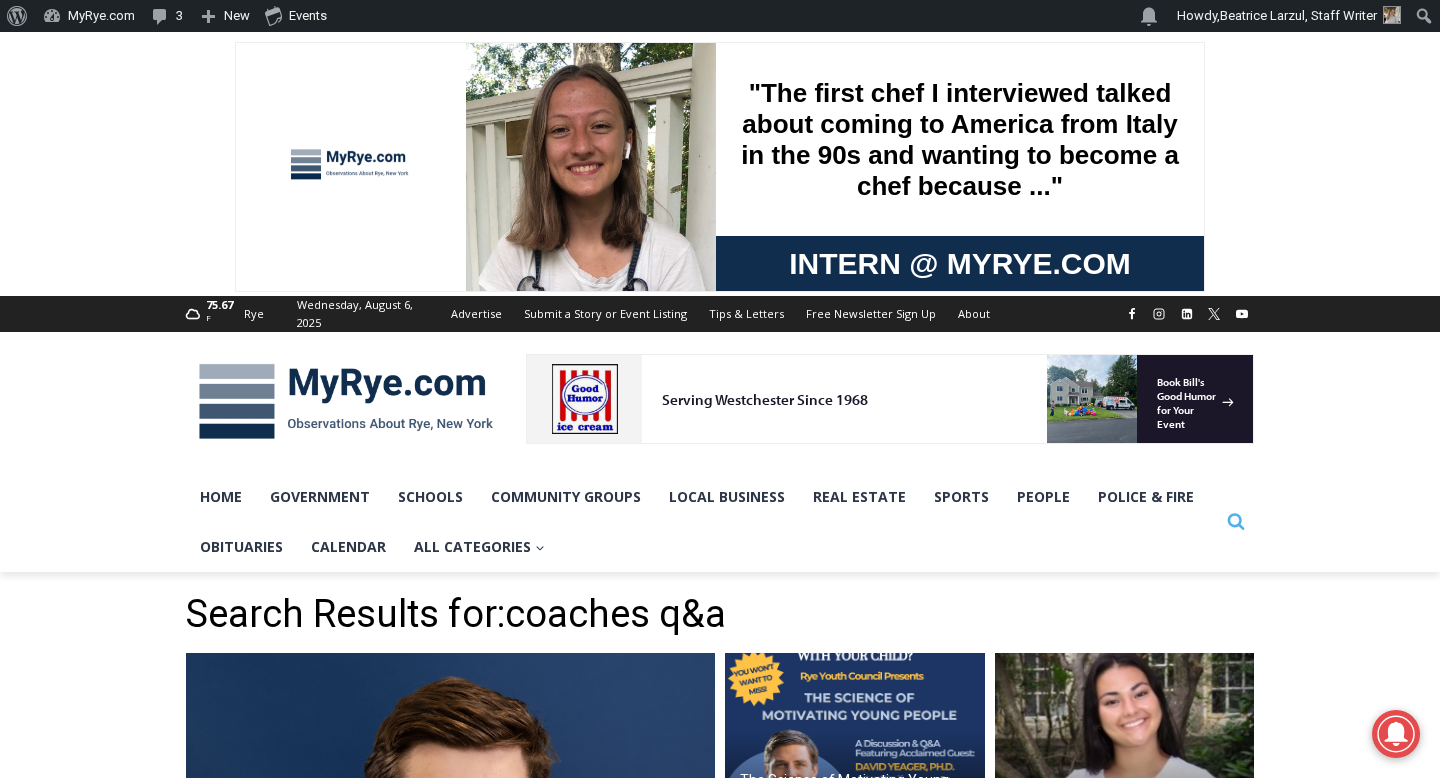 click 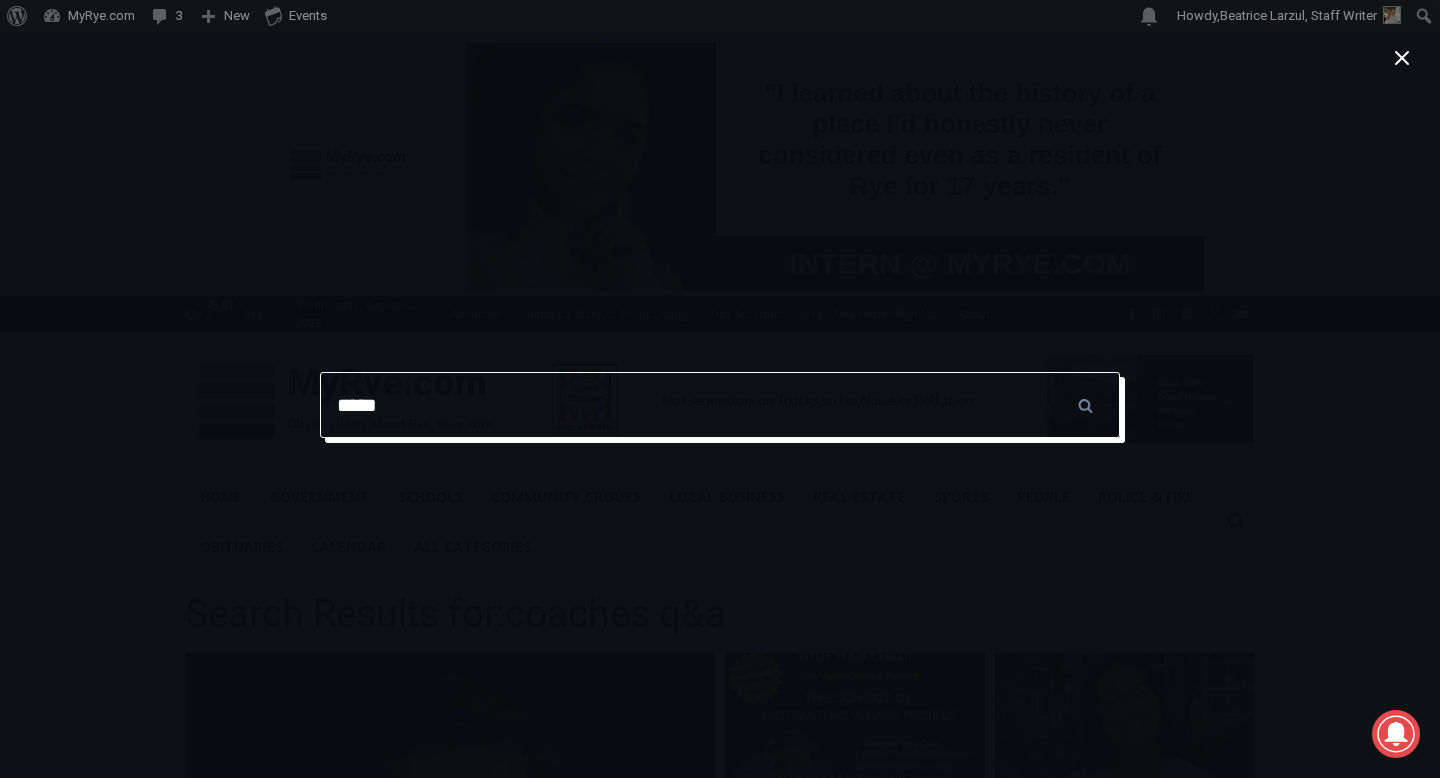 type on "*****" 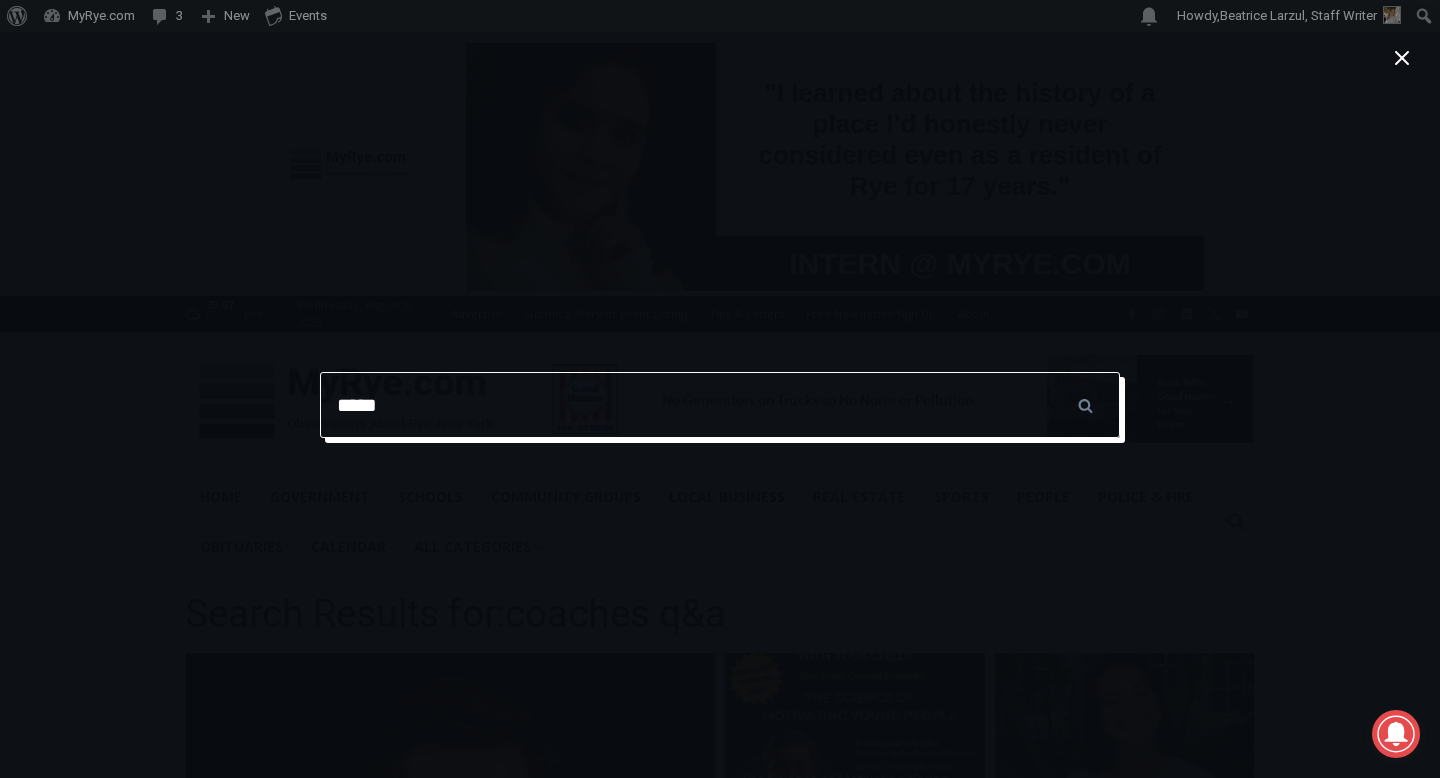 click on "******" at bounding box center (1085, 405) 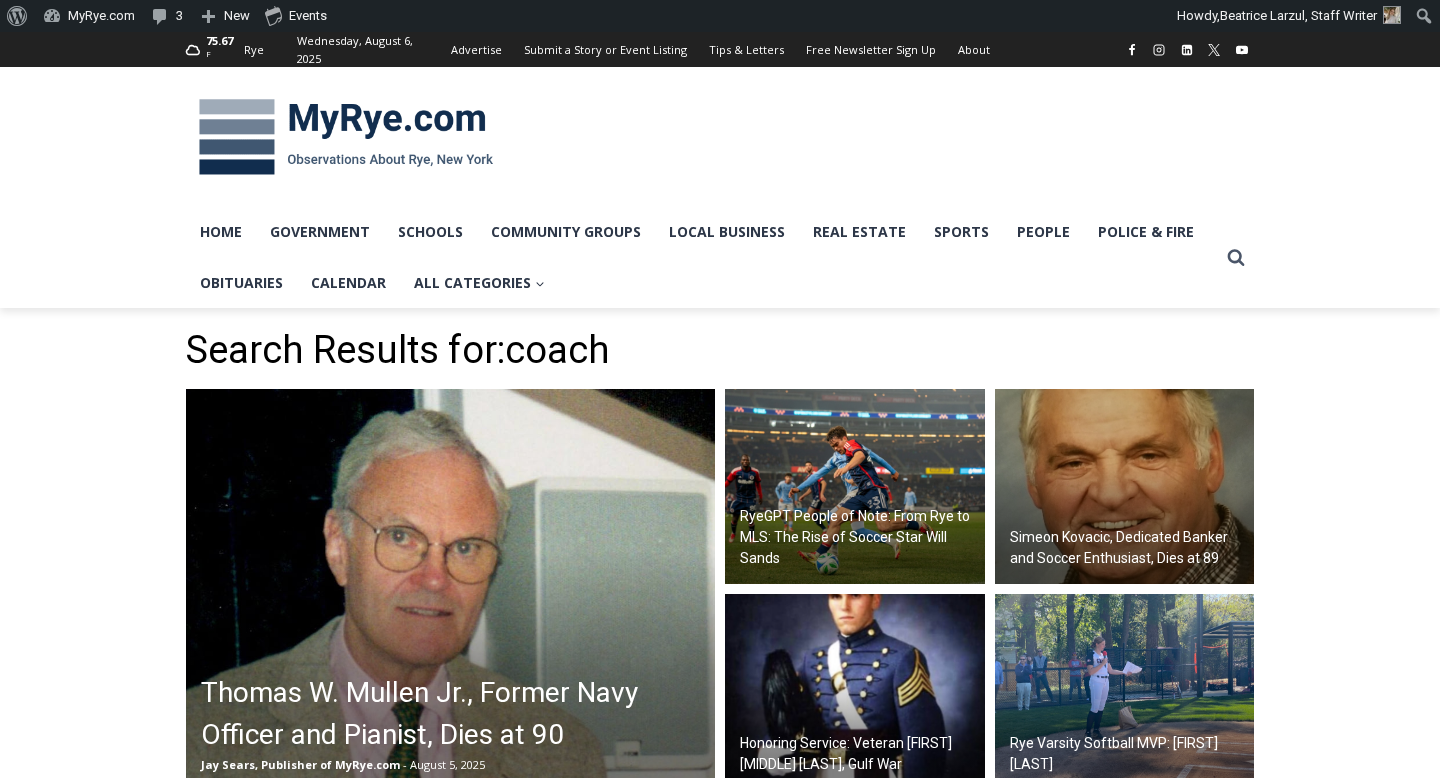 scroll, scrollTop: 0, scrollLeft: 0, axis: both 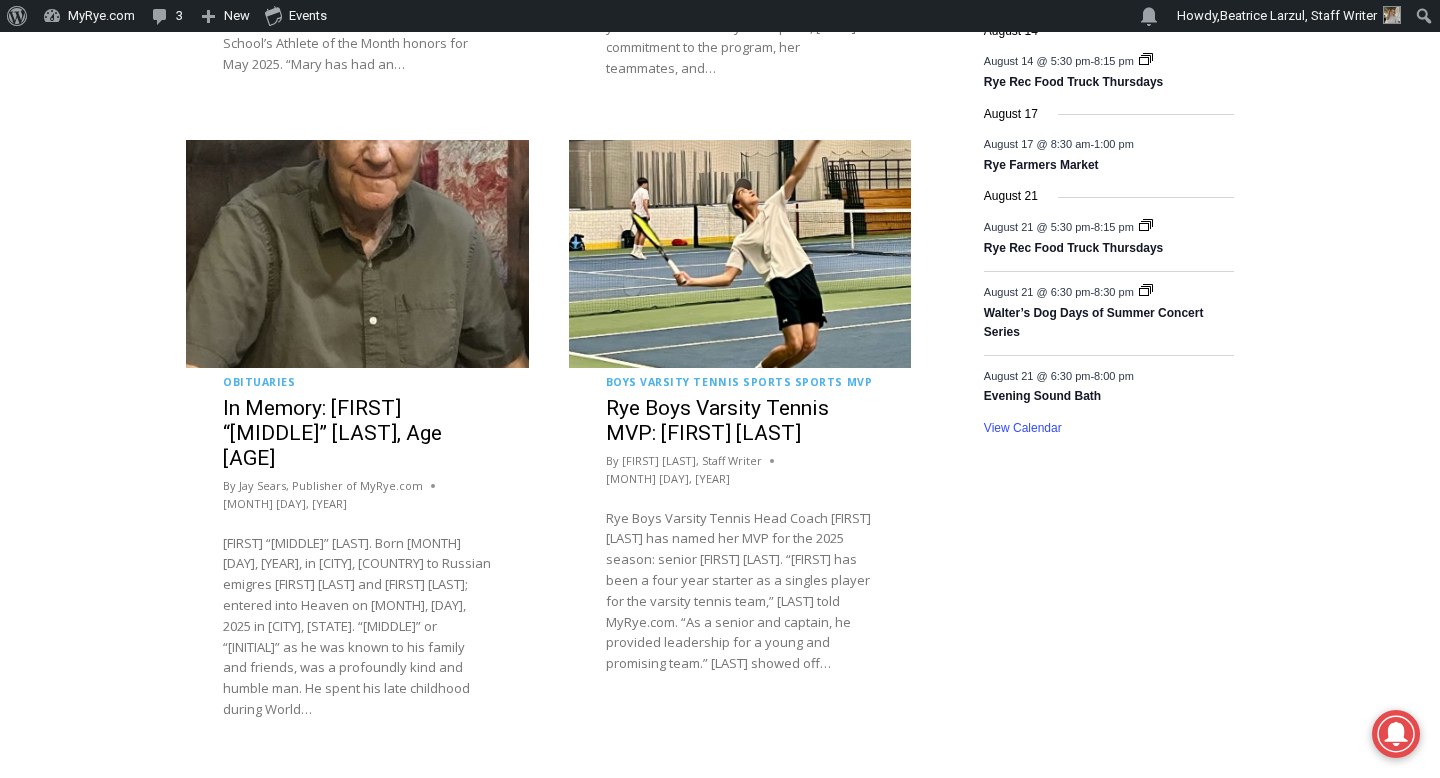 click on "2" at bounding box center [254, 797] 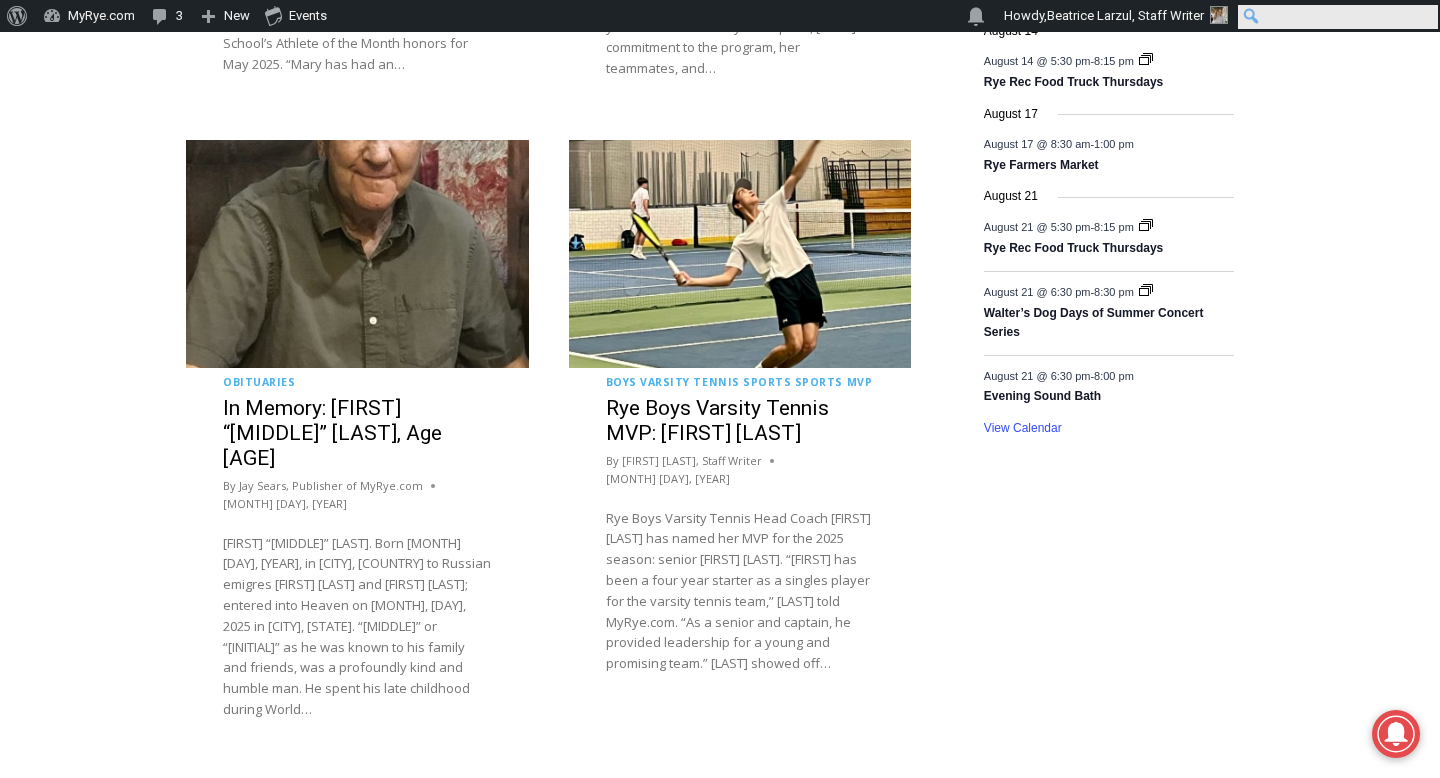 click on "Search" at bounding box center (1338, 17) 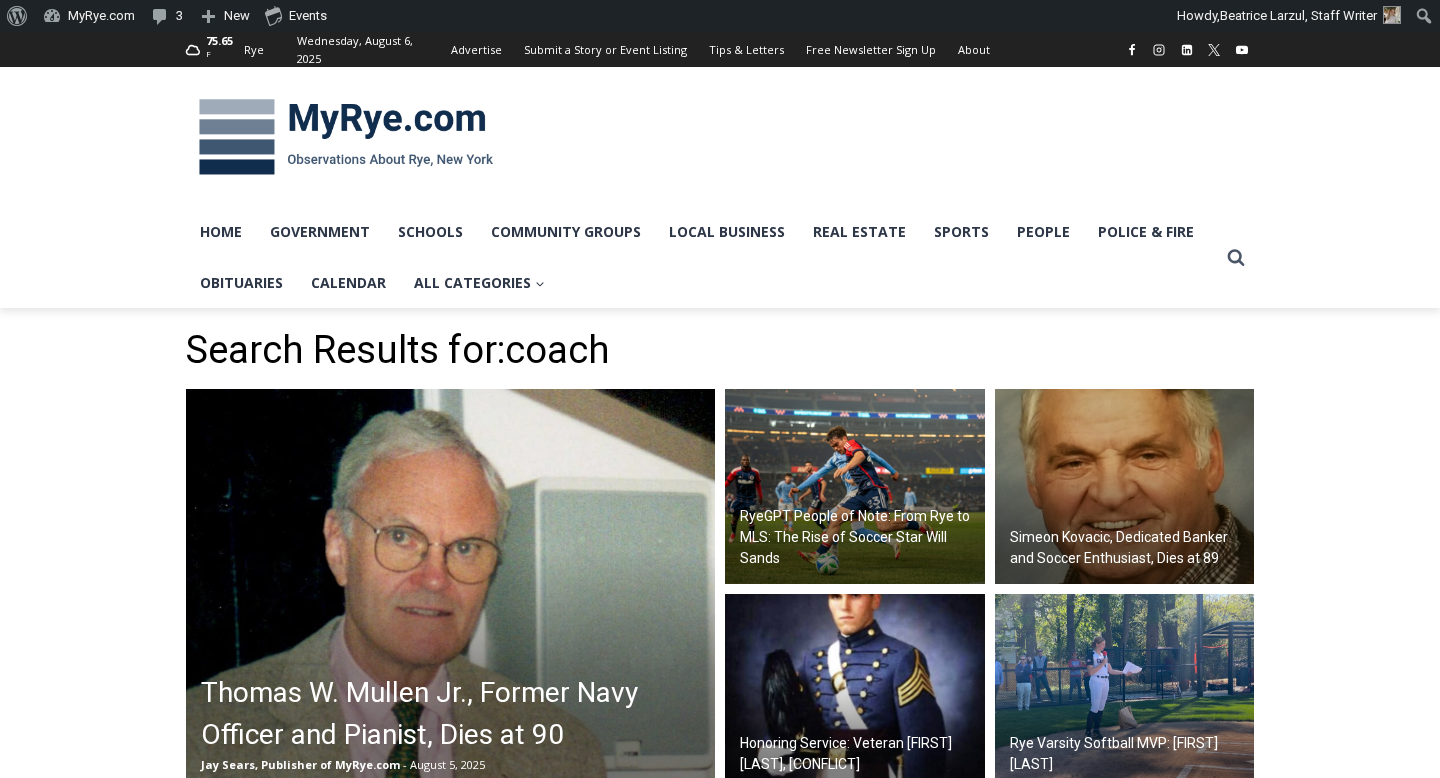 scroll, scrollTop: 0, scrollLeft: 0, axis: both 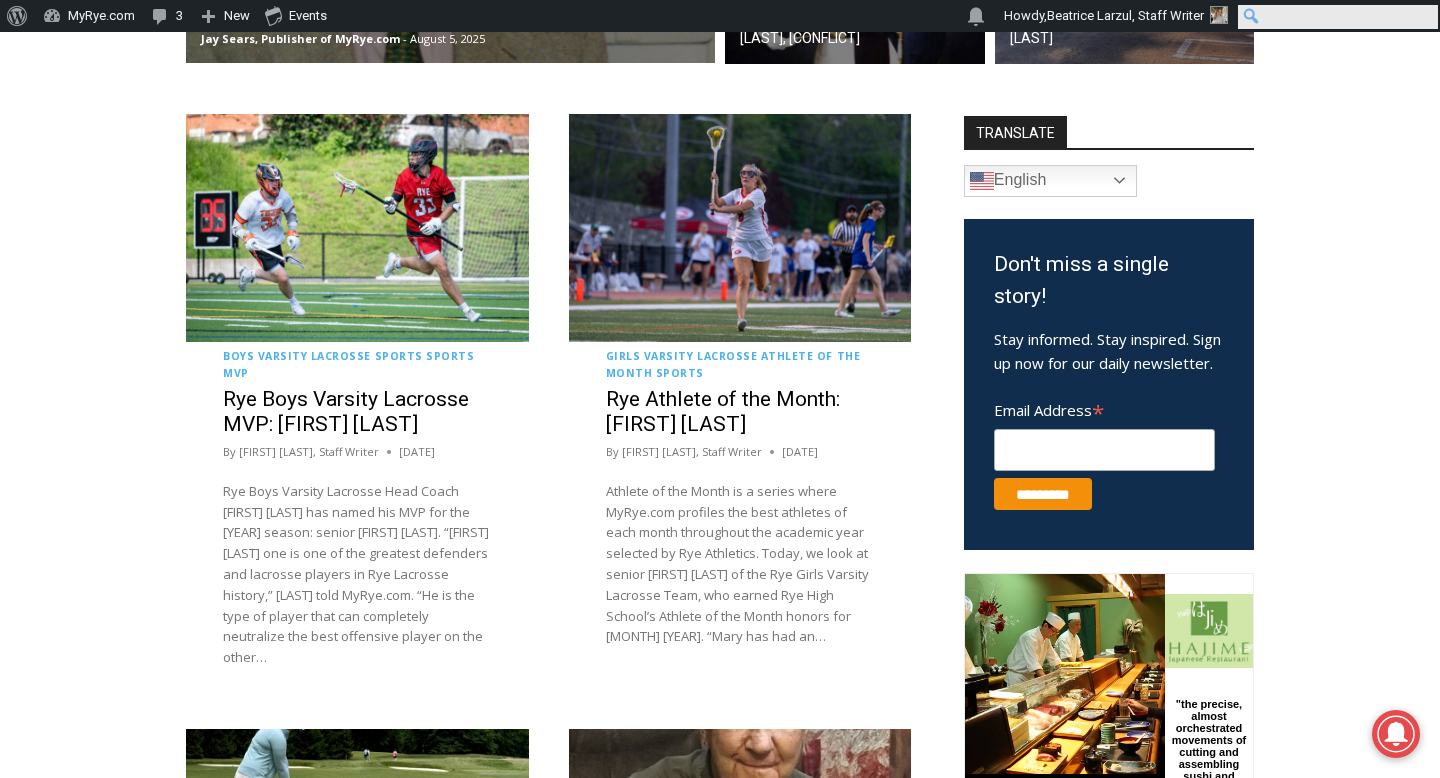 click on "Search" at bounding box center [1338, 17] 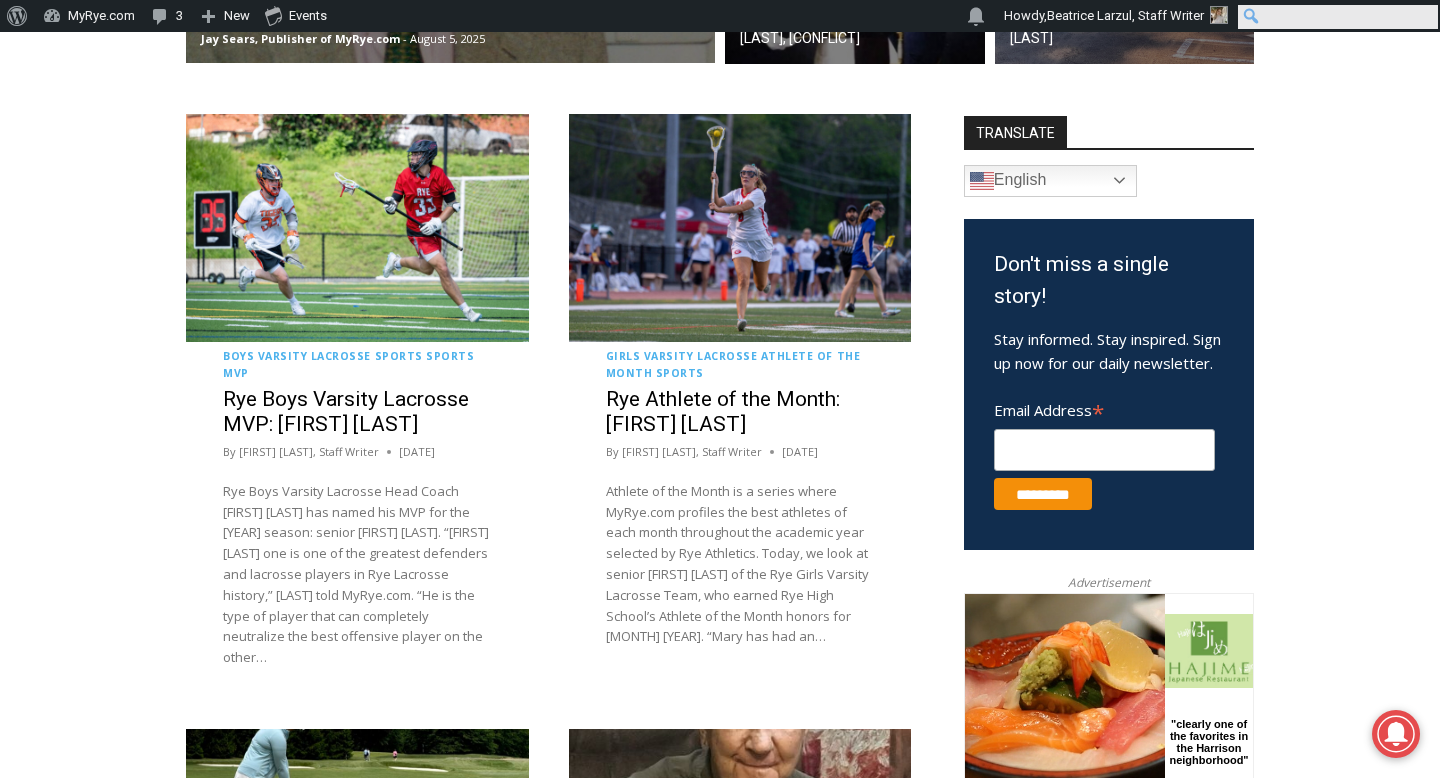 click on "Search" at bounding box center (1338, 17) 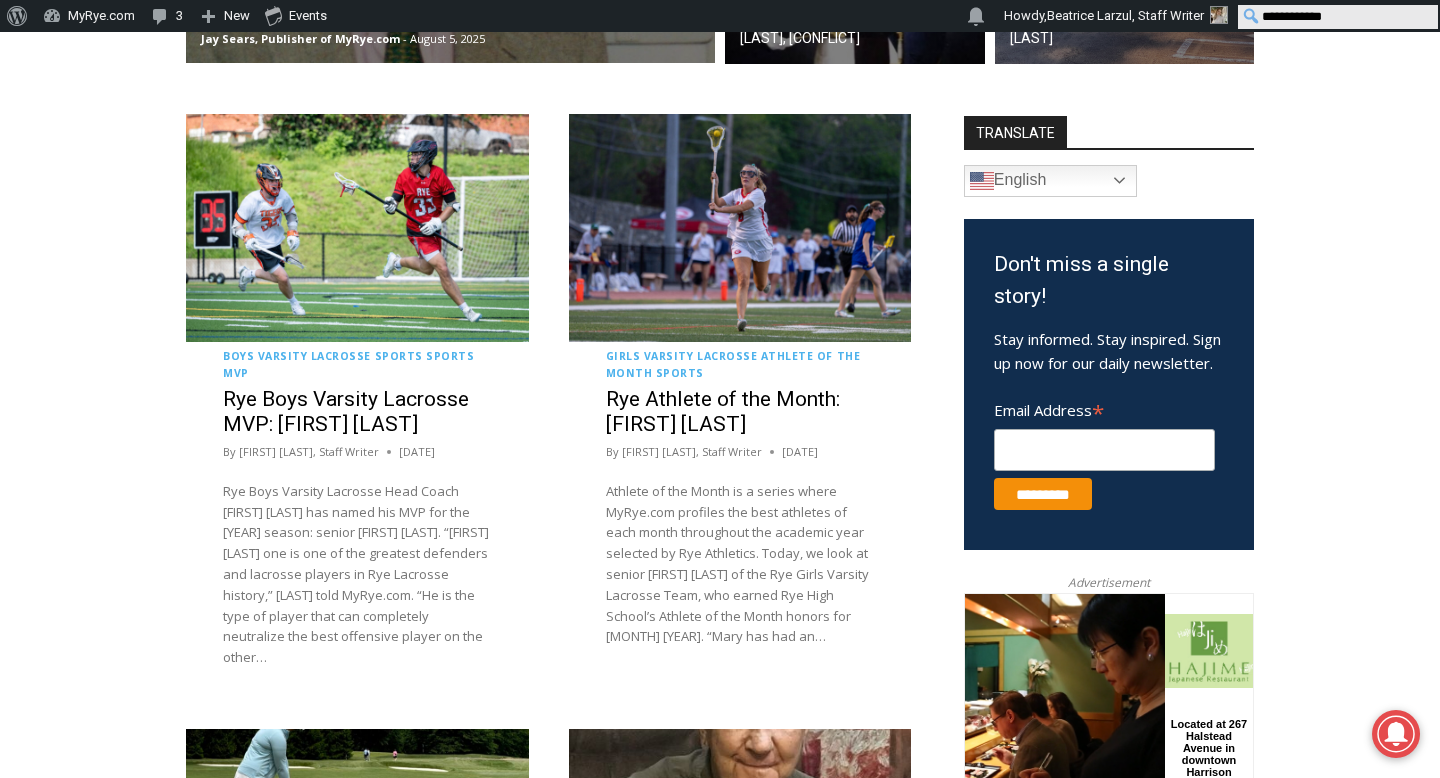 type on "**********" 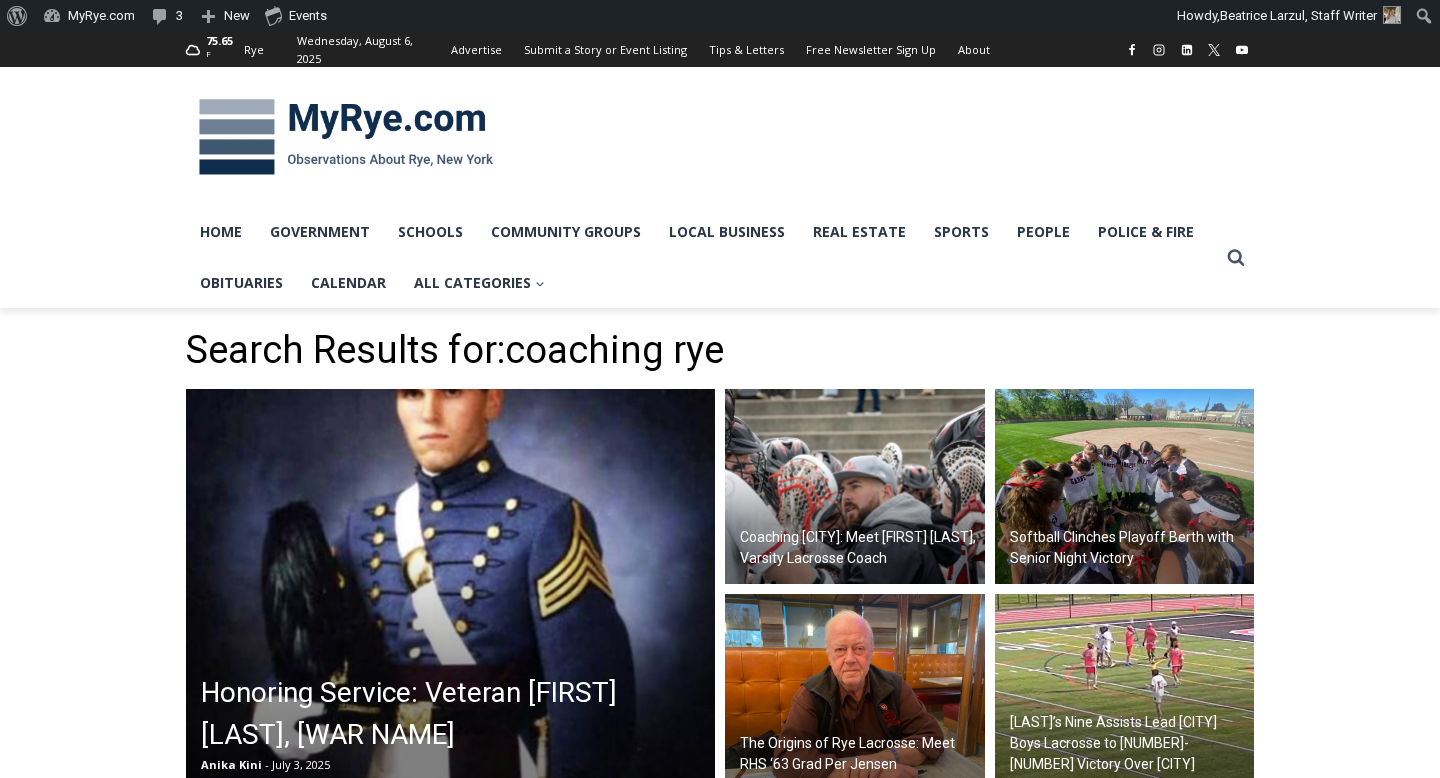 scroll, scrollTop: 0, scrollLeft: 0, axis: both 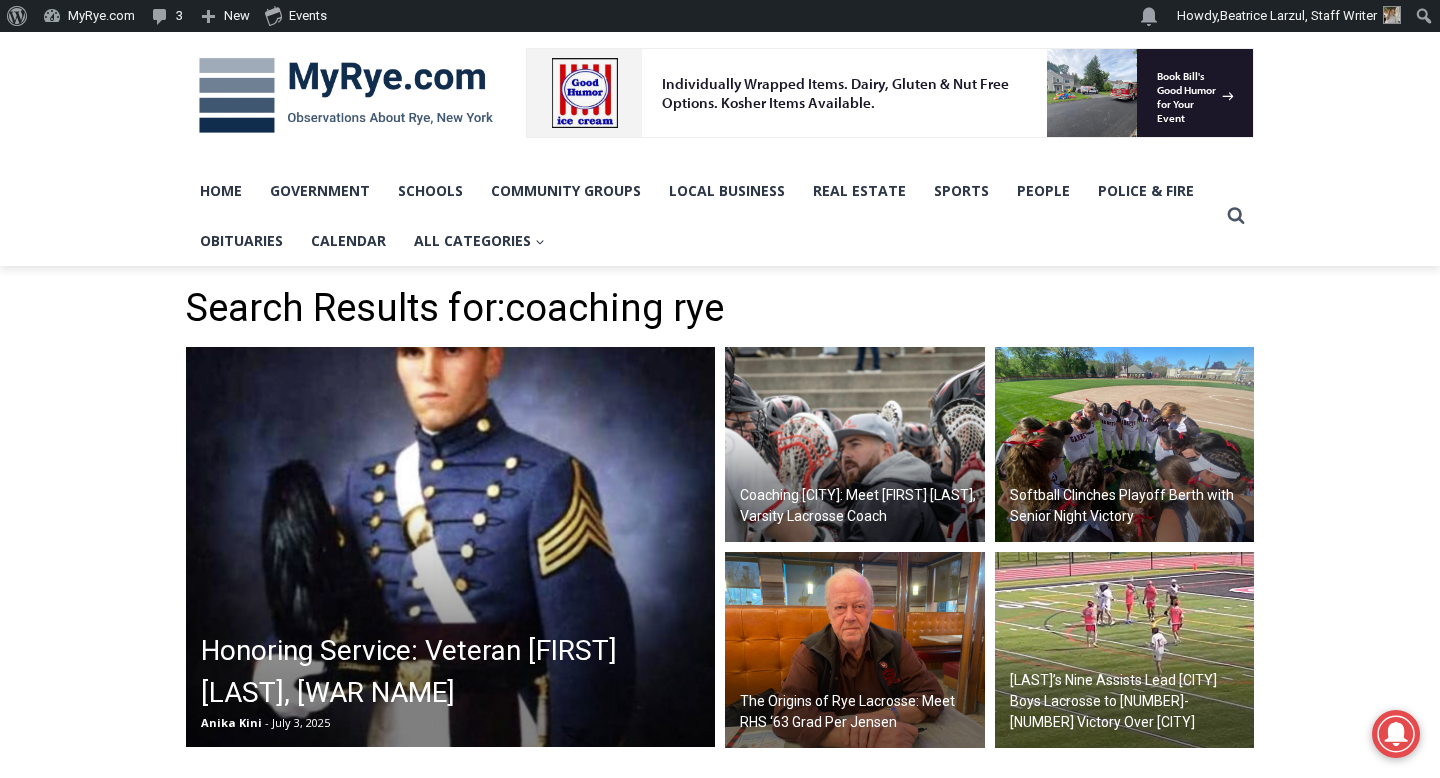 click at bounding box center [855, 445] 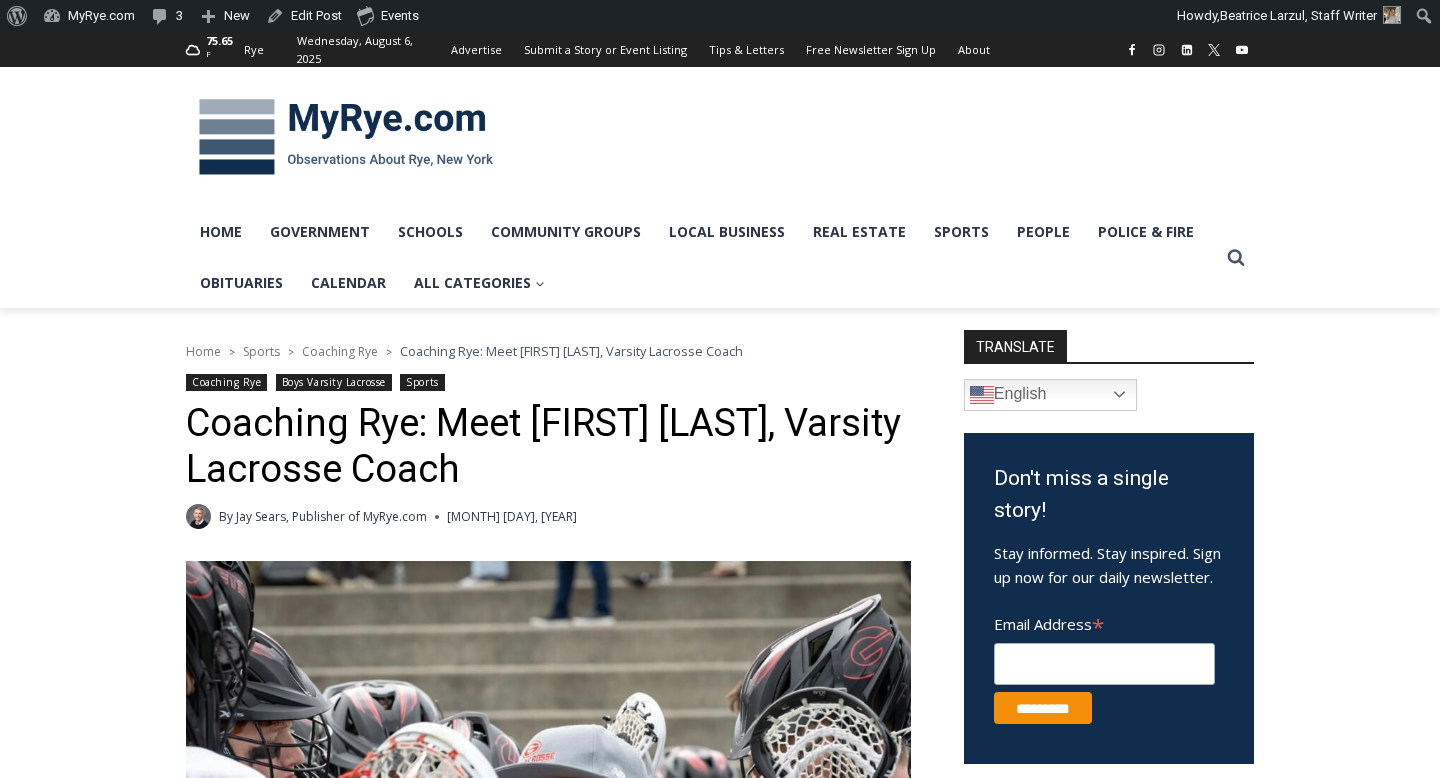 scroll, scrollTop: 0, scrollLeft: 0, axis: both 